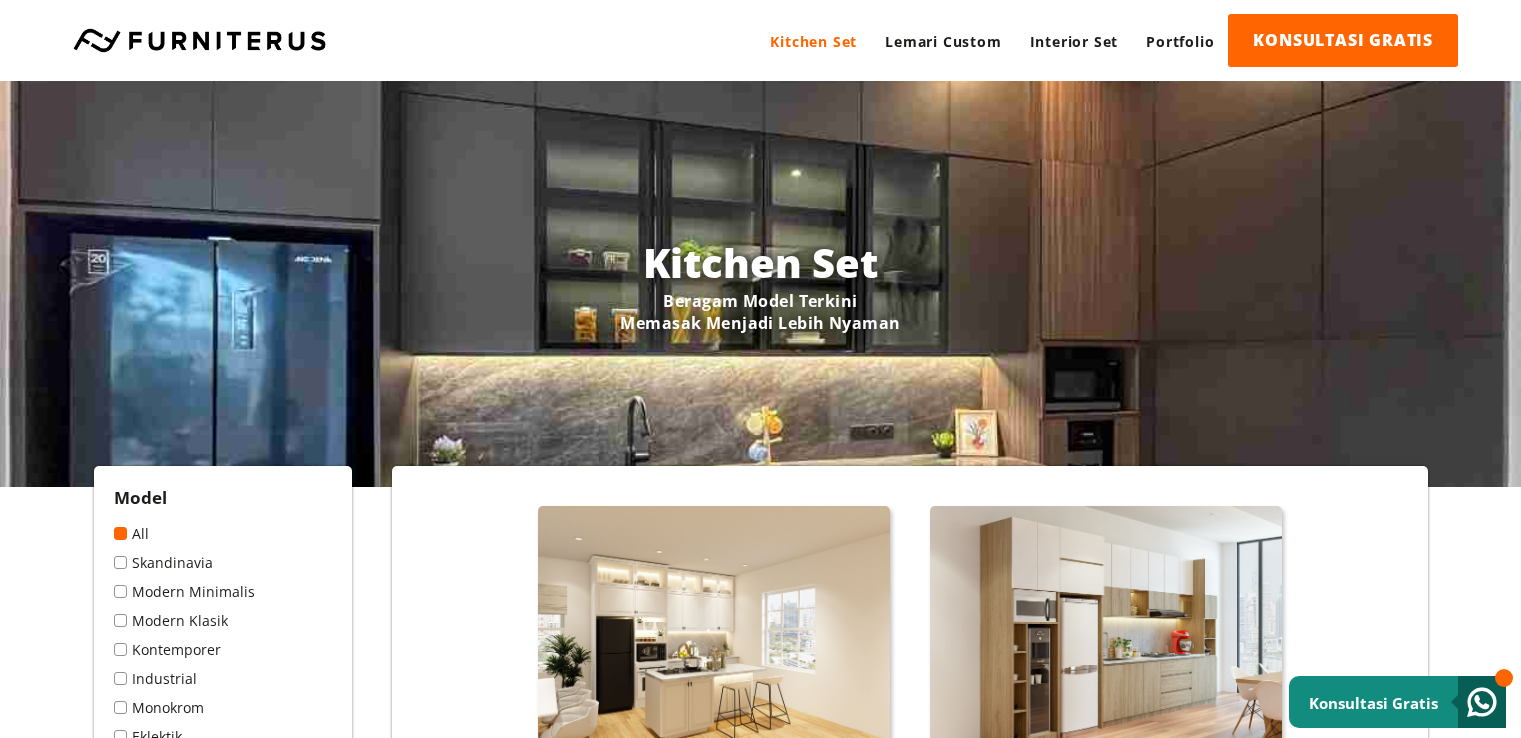 scroll, scrollTop: 0, scrollLeft: 0, axis: both 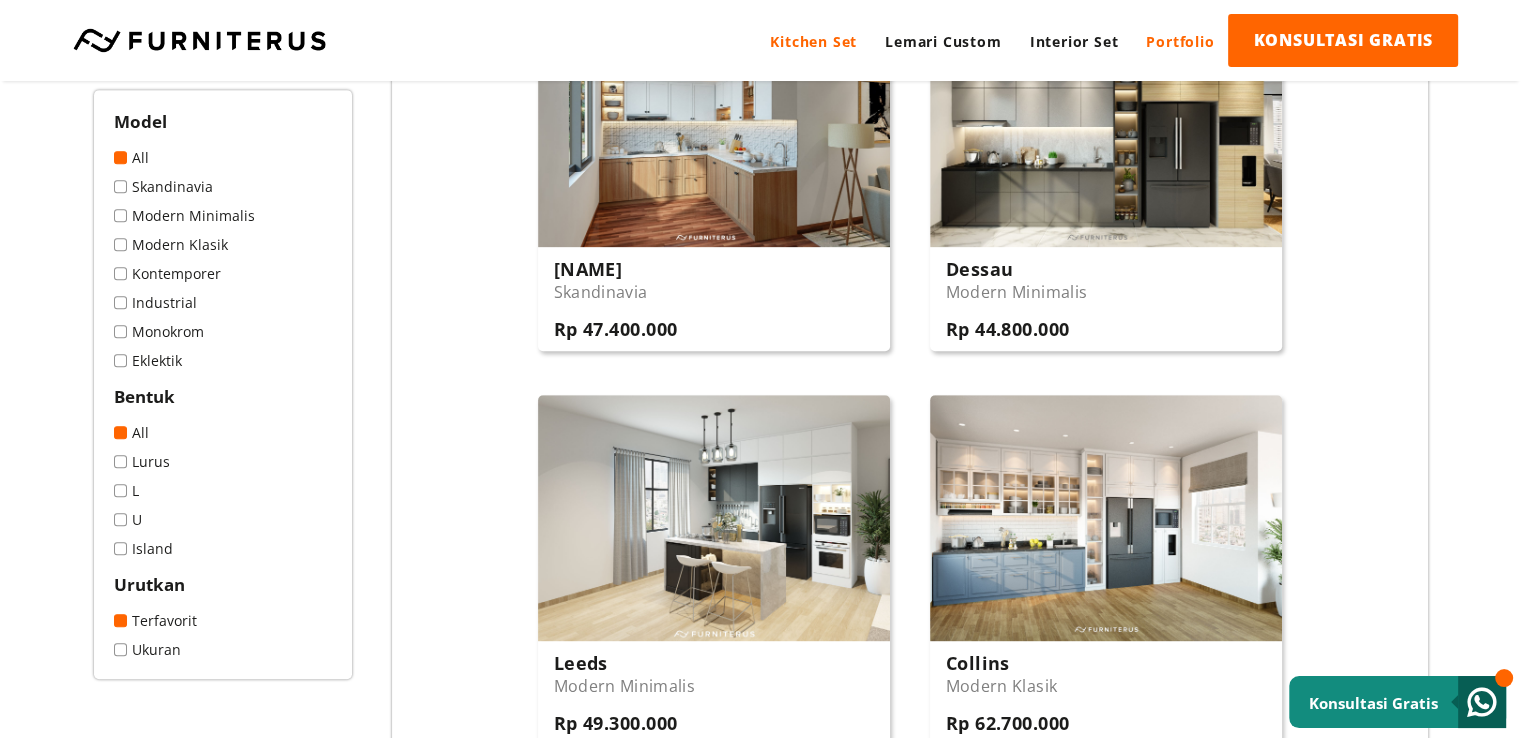 click on "Portfolio" at bounding box center (1180, 41) 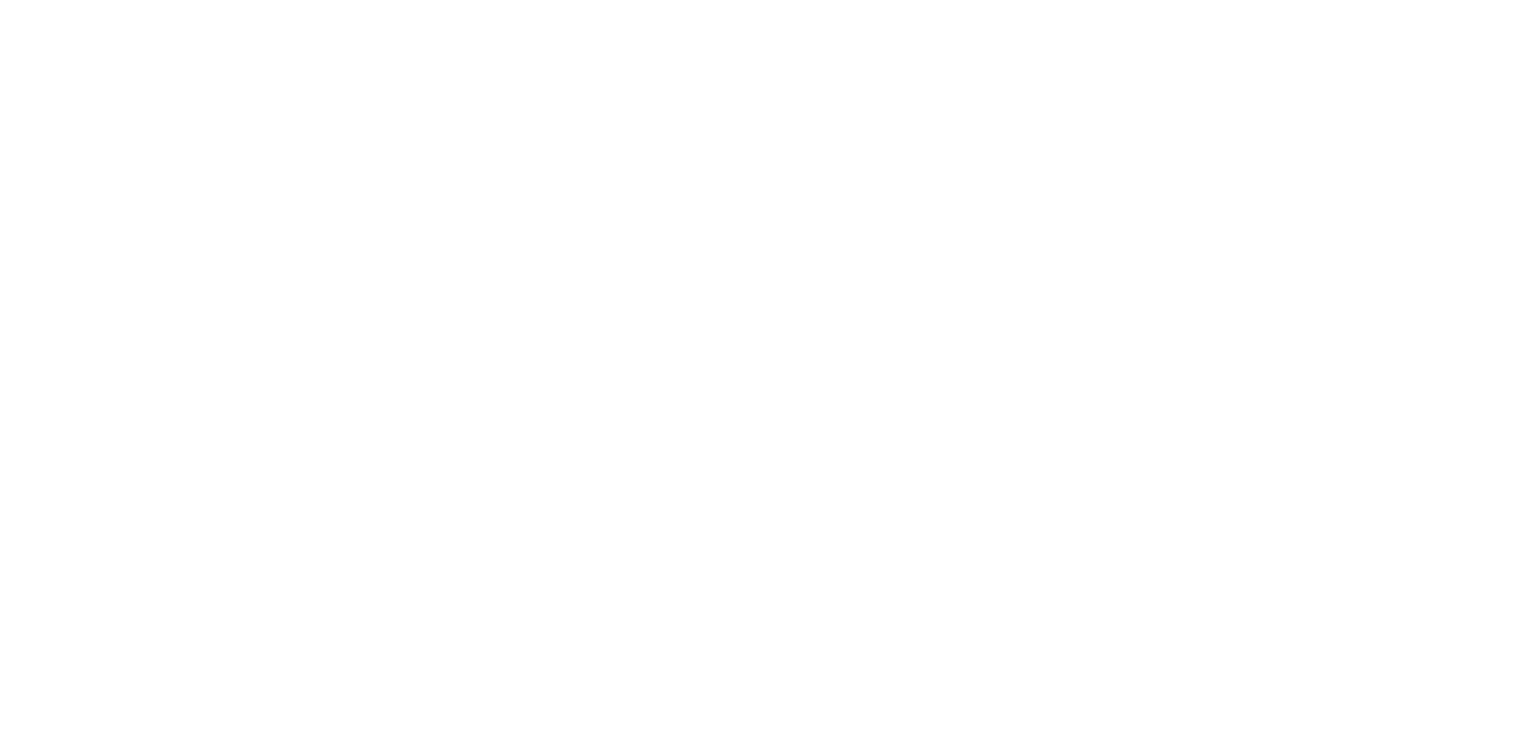 scroll, scrollTop: 0, scrollLeft: 0, axis: both 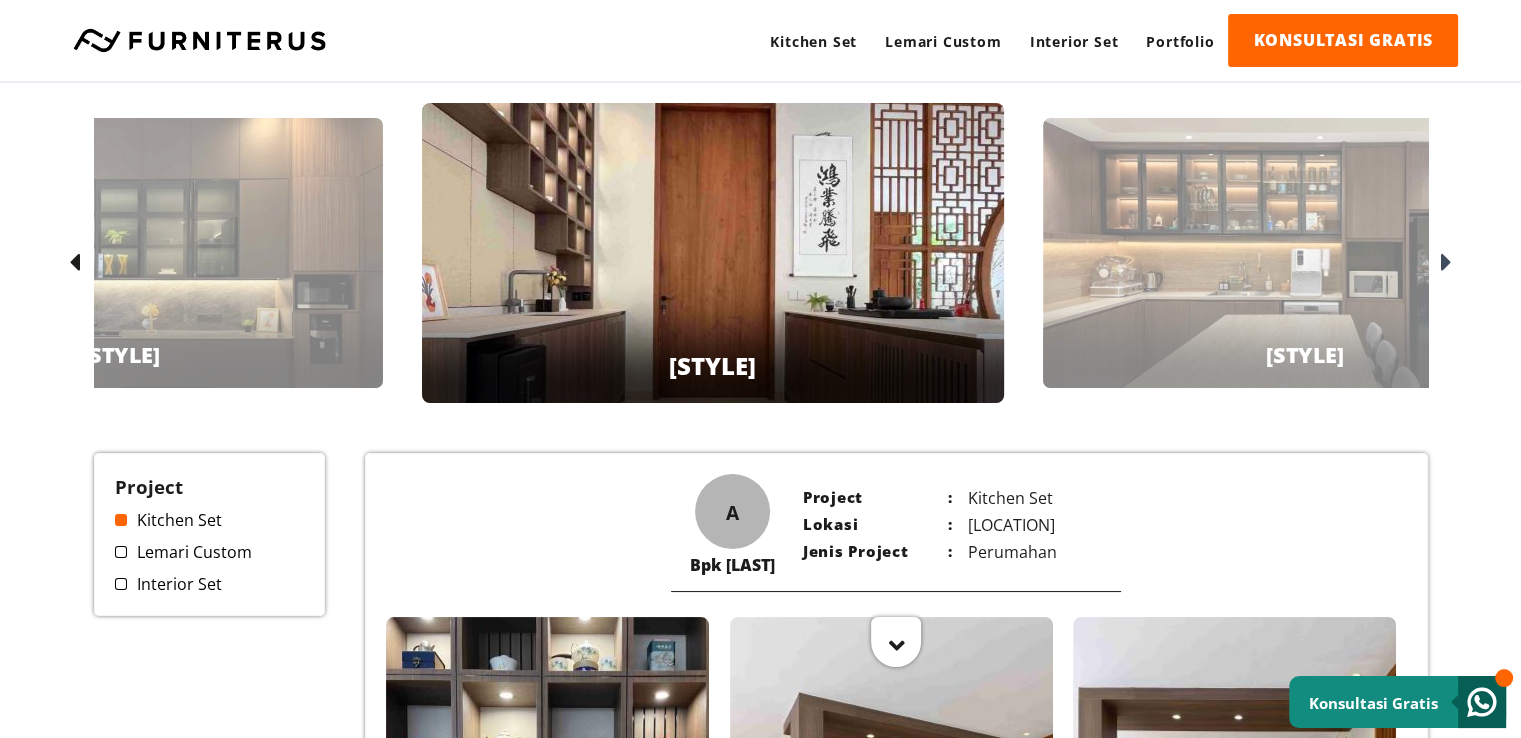 click at bounding box center [1446, 263] 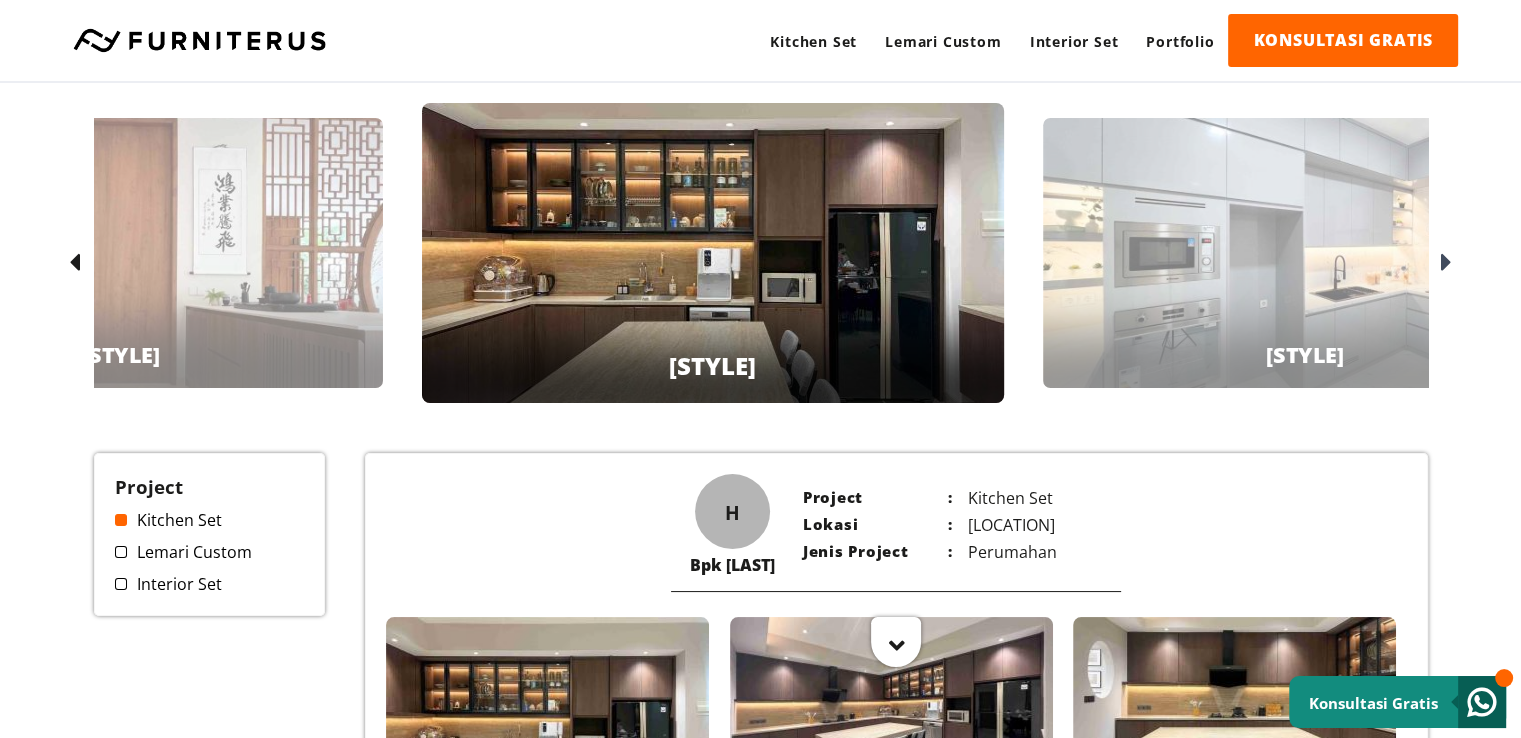 click at bounding box center (1446, 263) 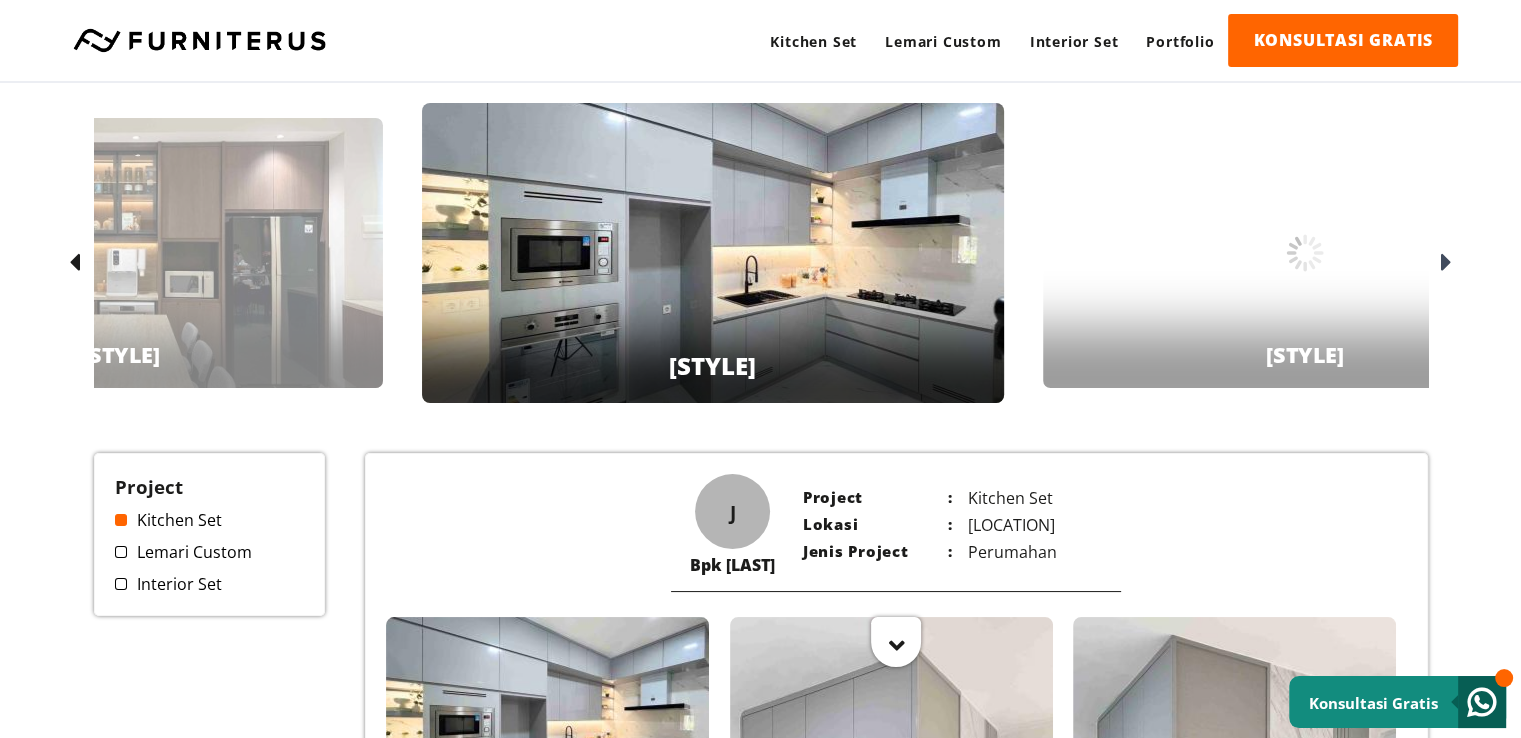 click at bounding box center (1446, 263) 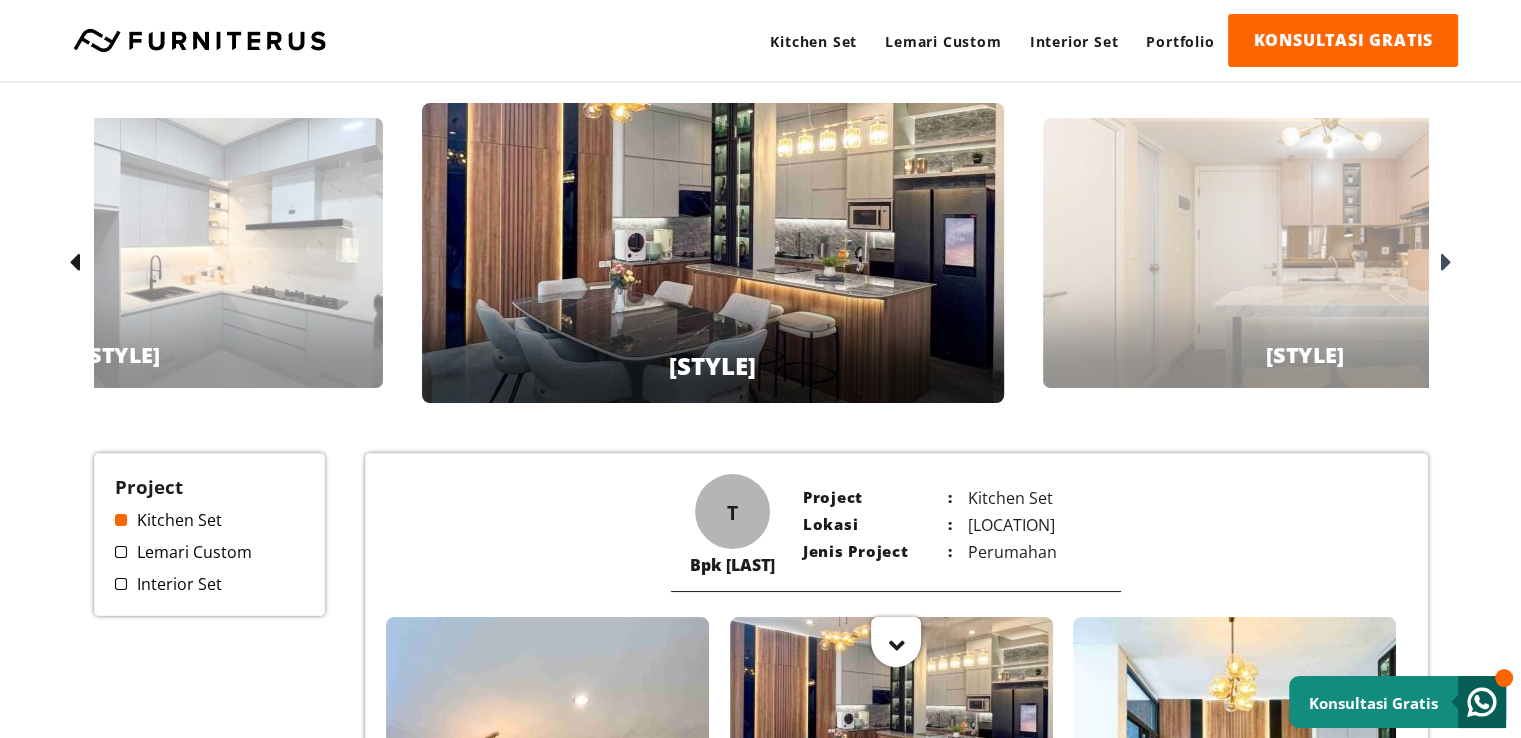 click at bounding box center [1446, 263] 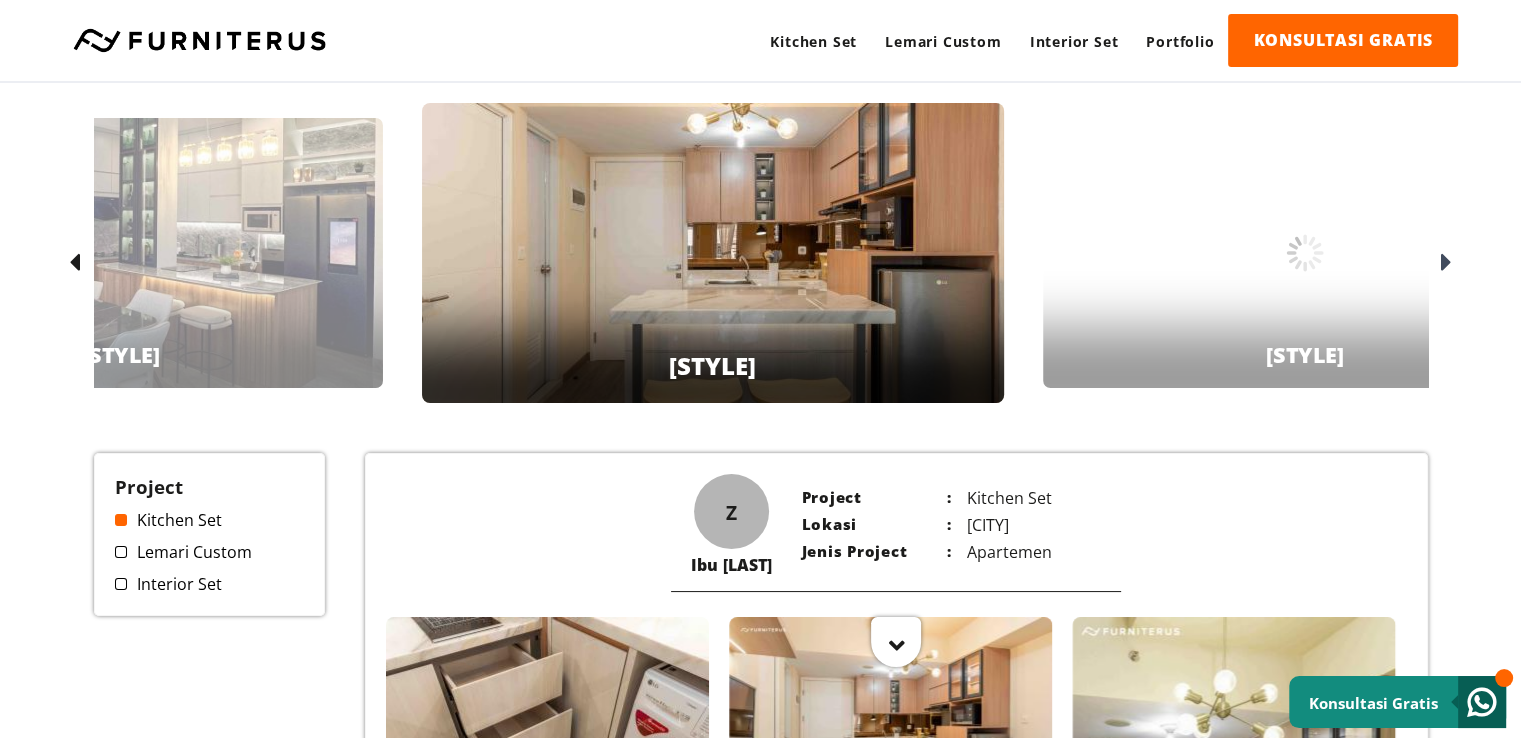 click at bounding box center [1446, 263] 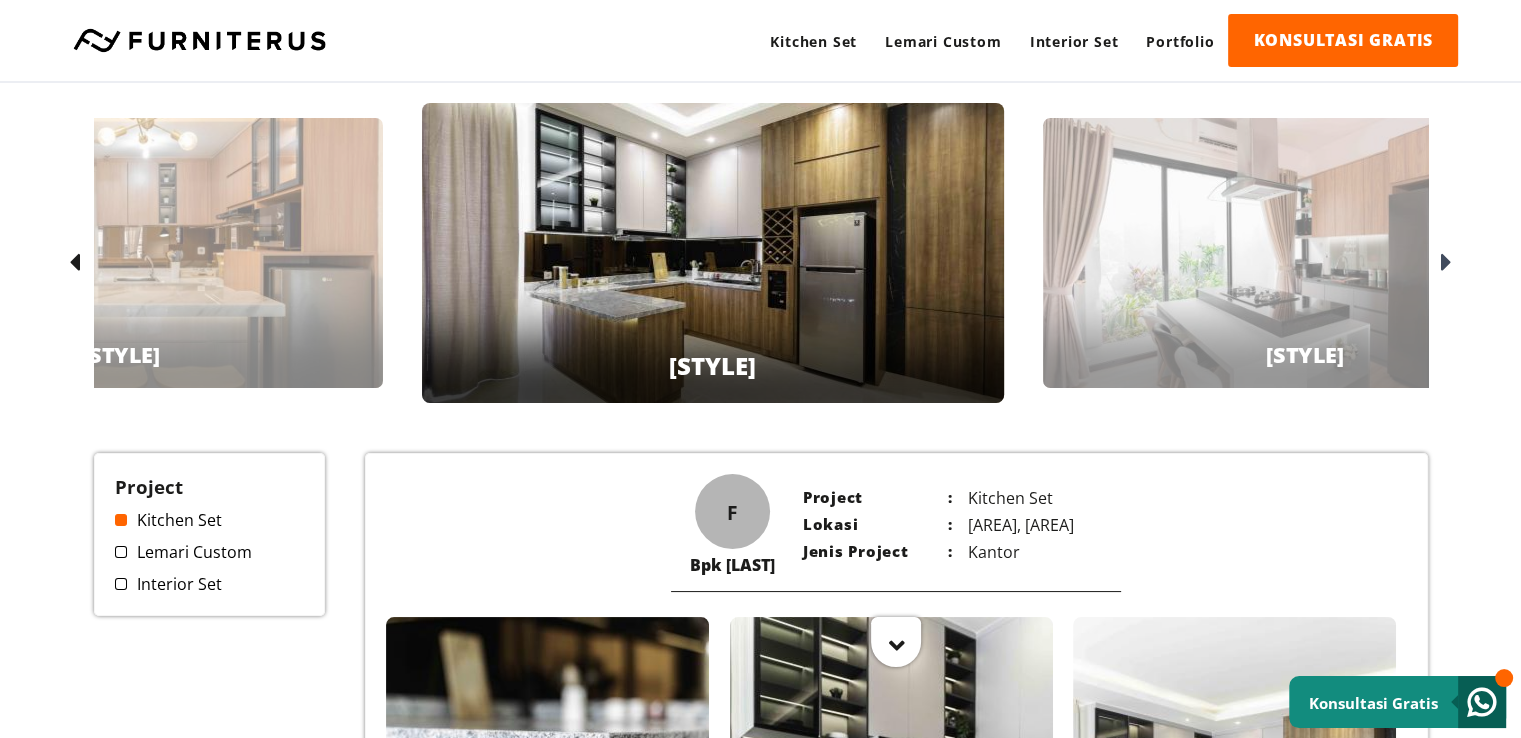 click at bounding box center (1446, 263) 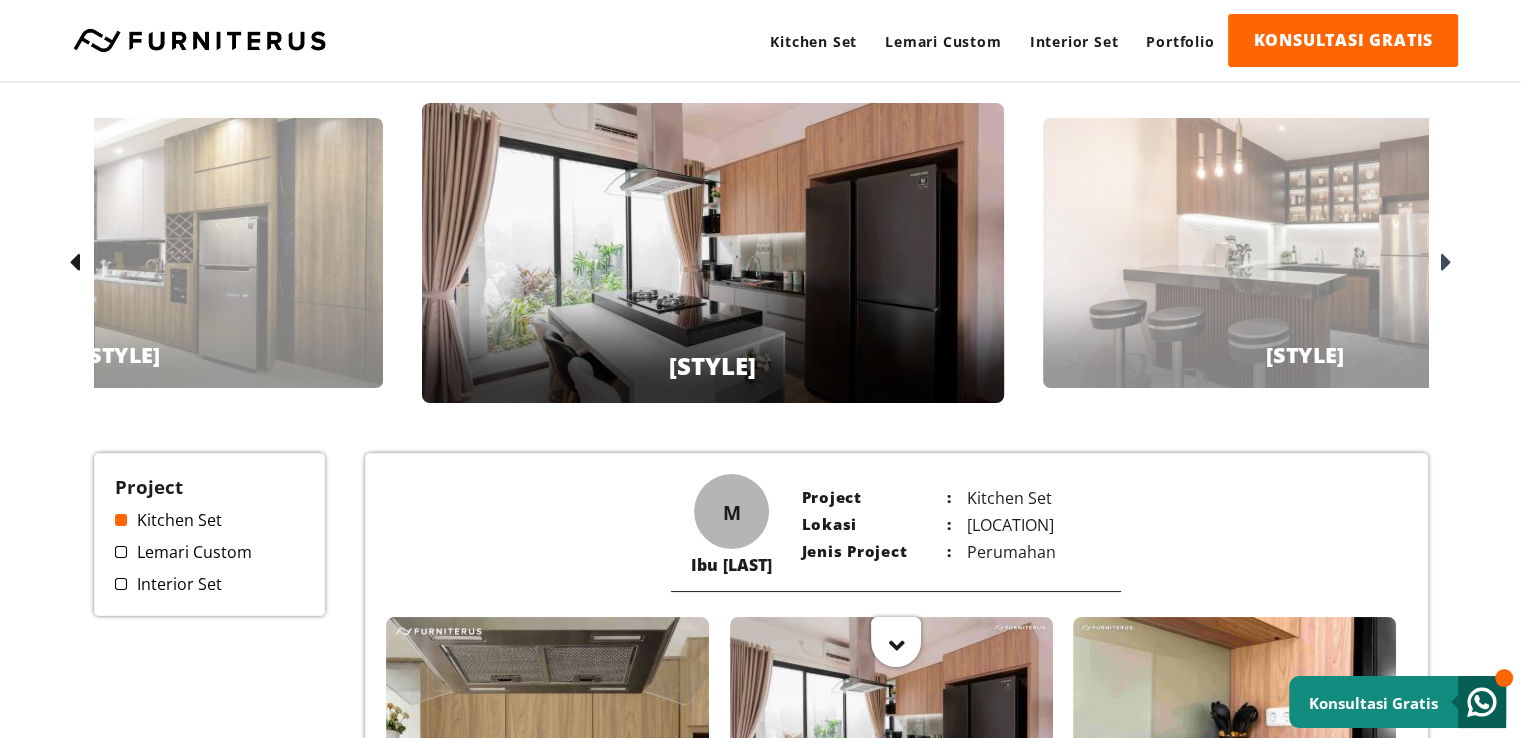 click at bounding box center [1446, 263] 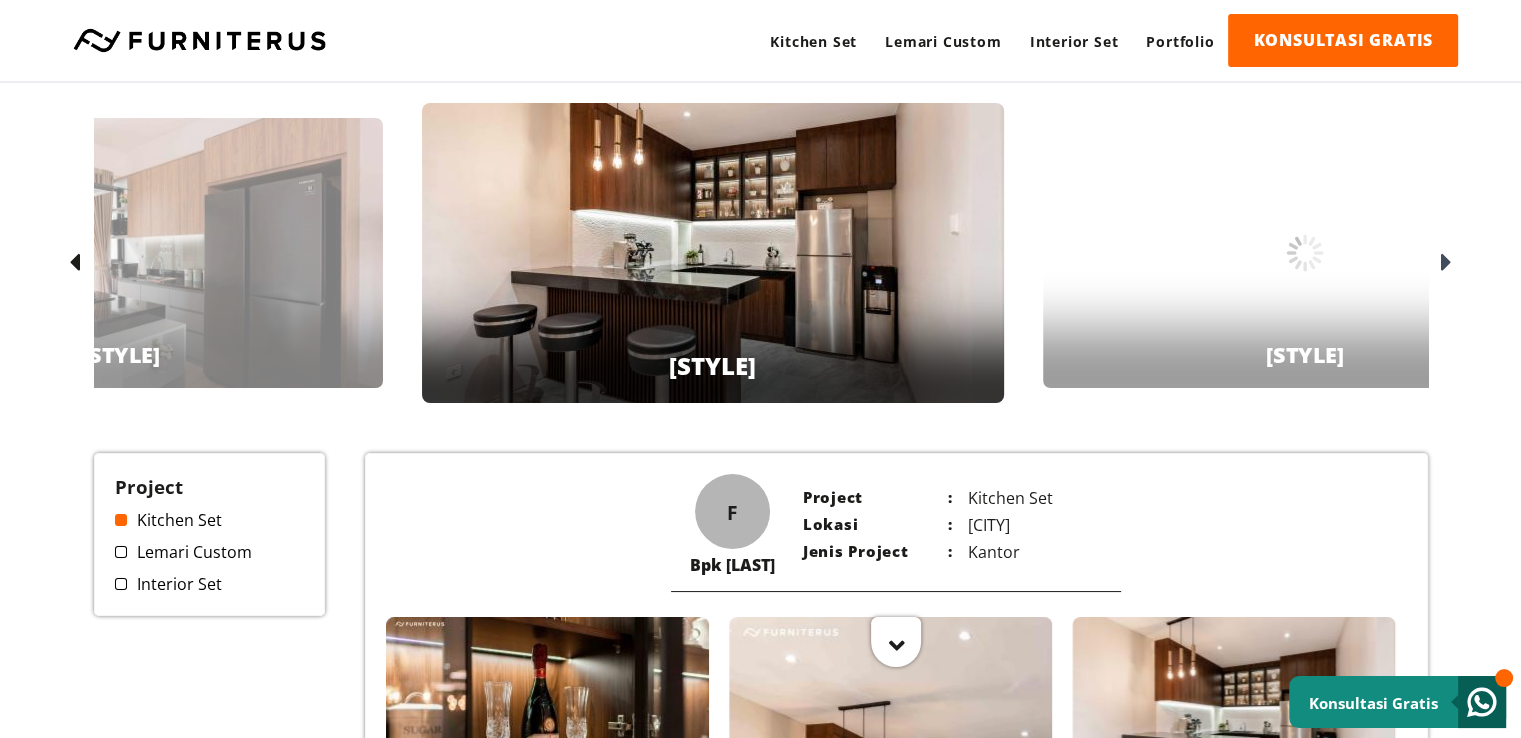 click at bounding box center [1446, 263] 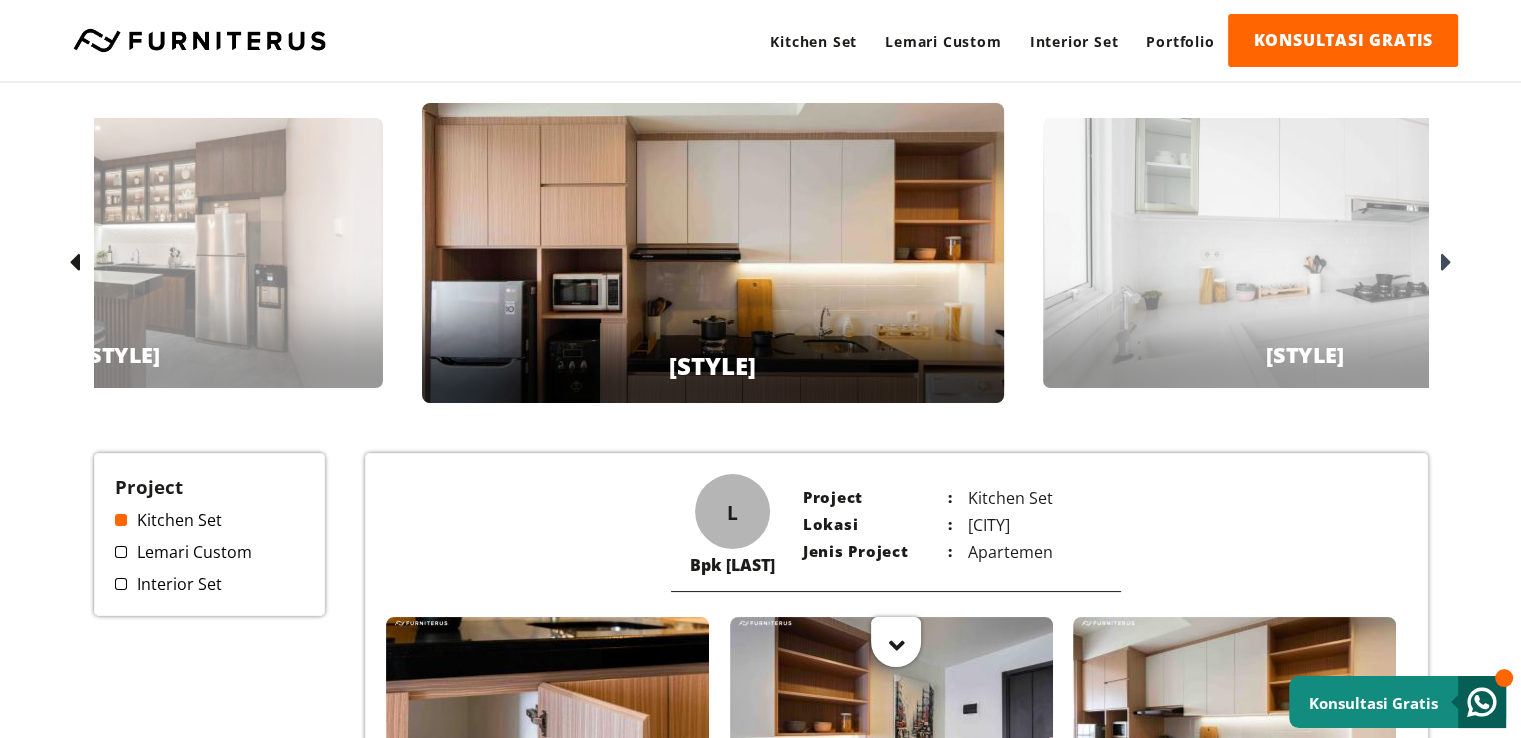 click at bounding box center (1446, 263) 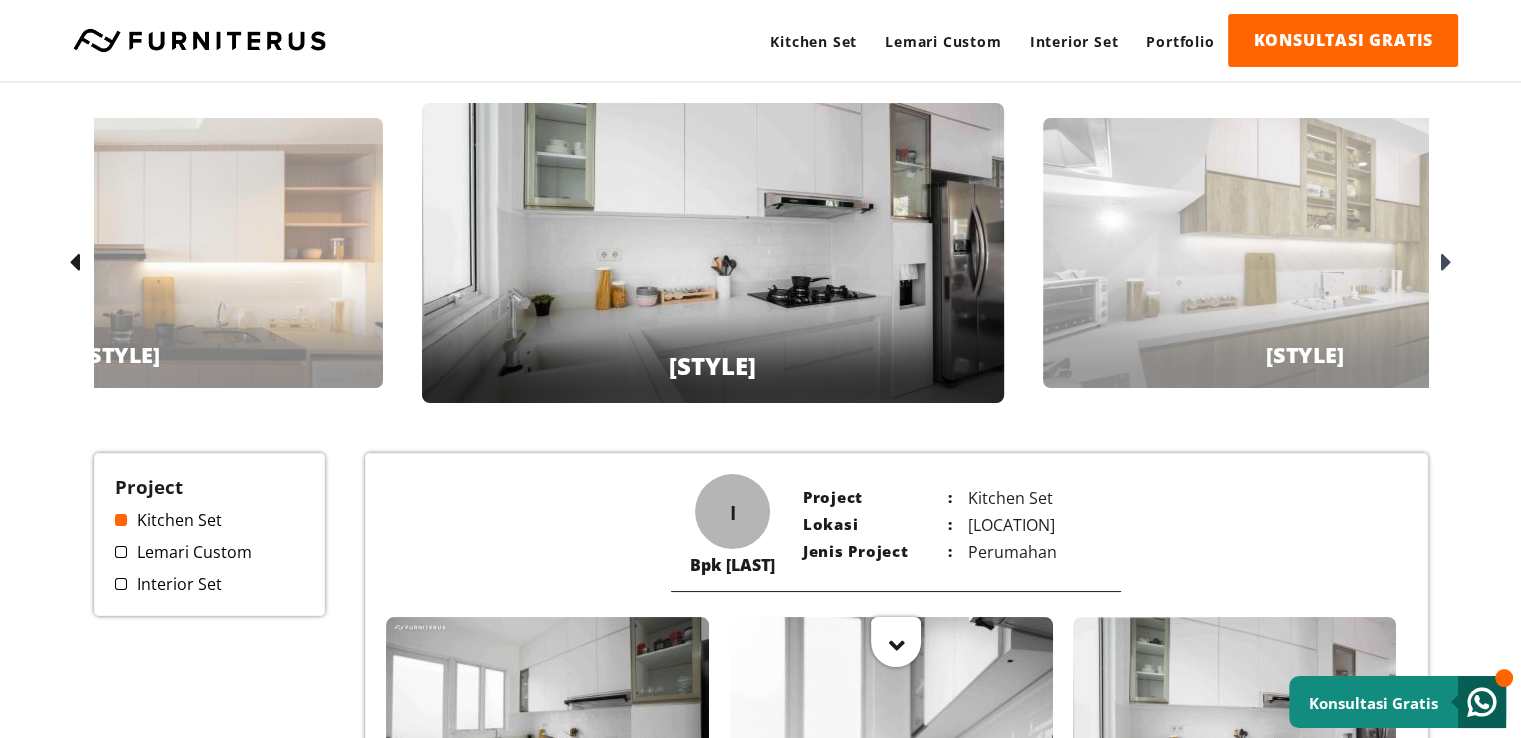 click at bounding box center [1446, 263] 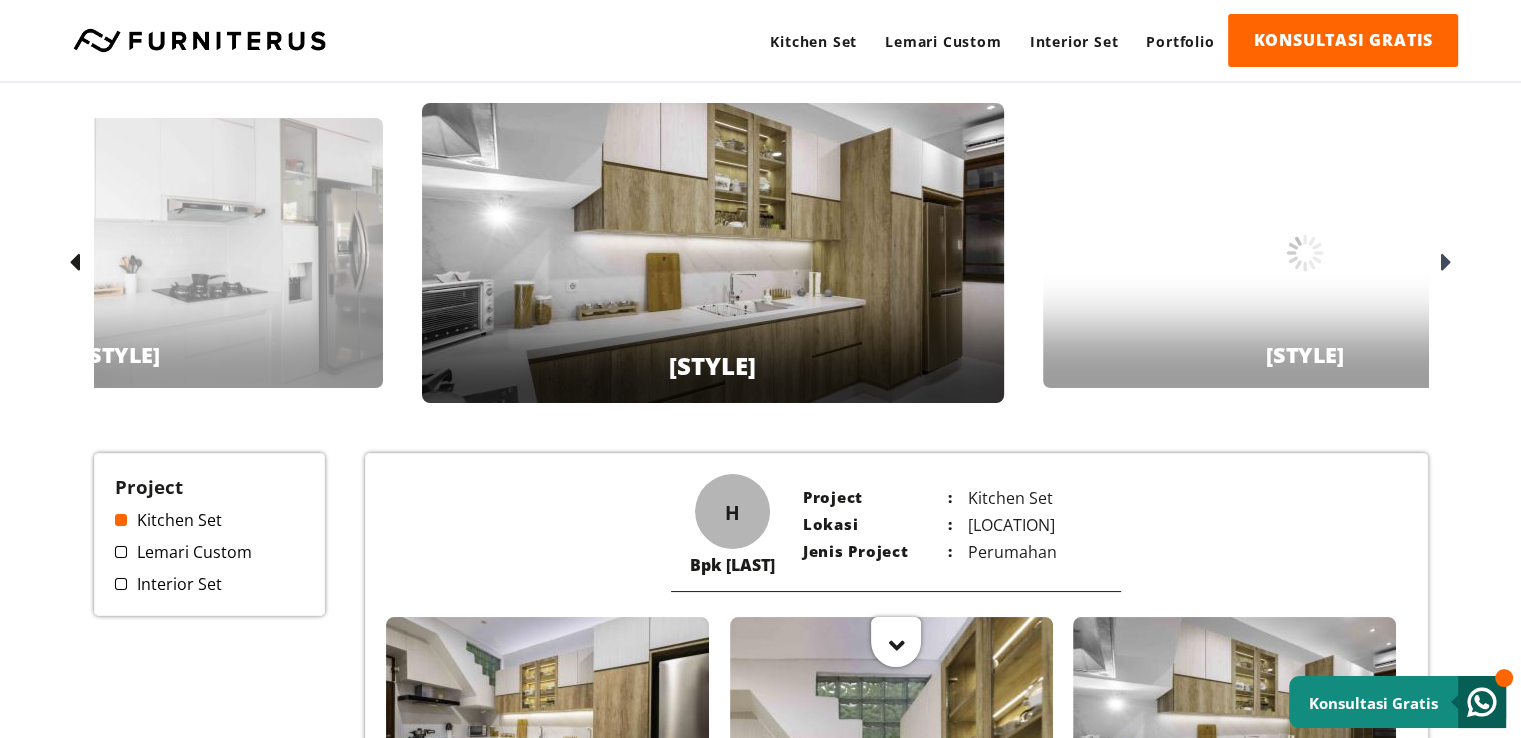 click at bounding box center (1446, 263) 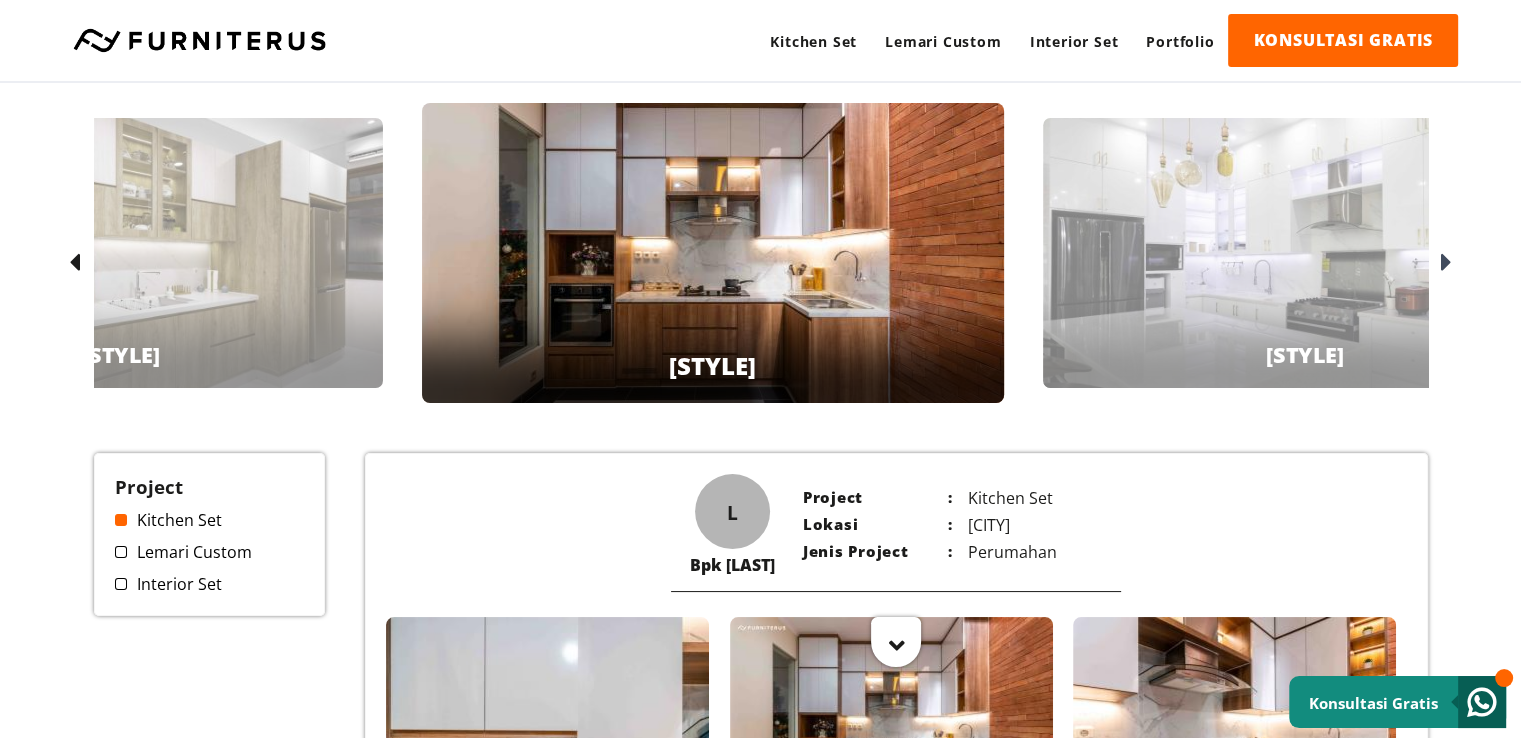 click at bounding box center (1446, 263) 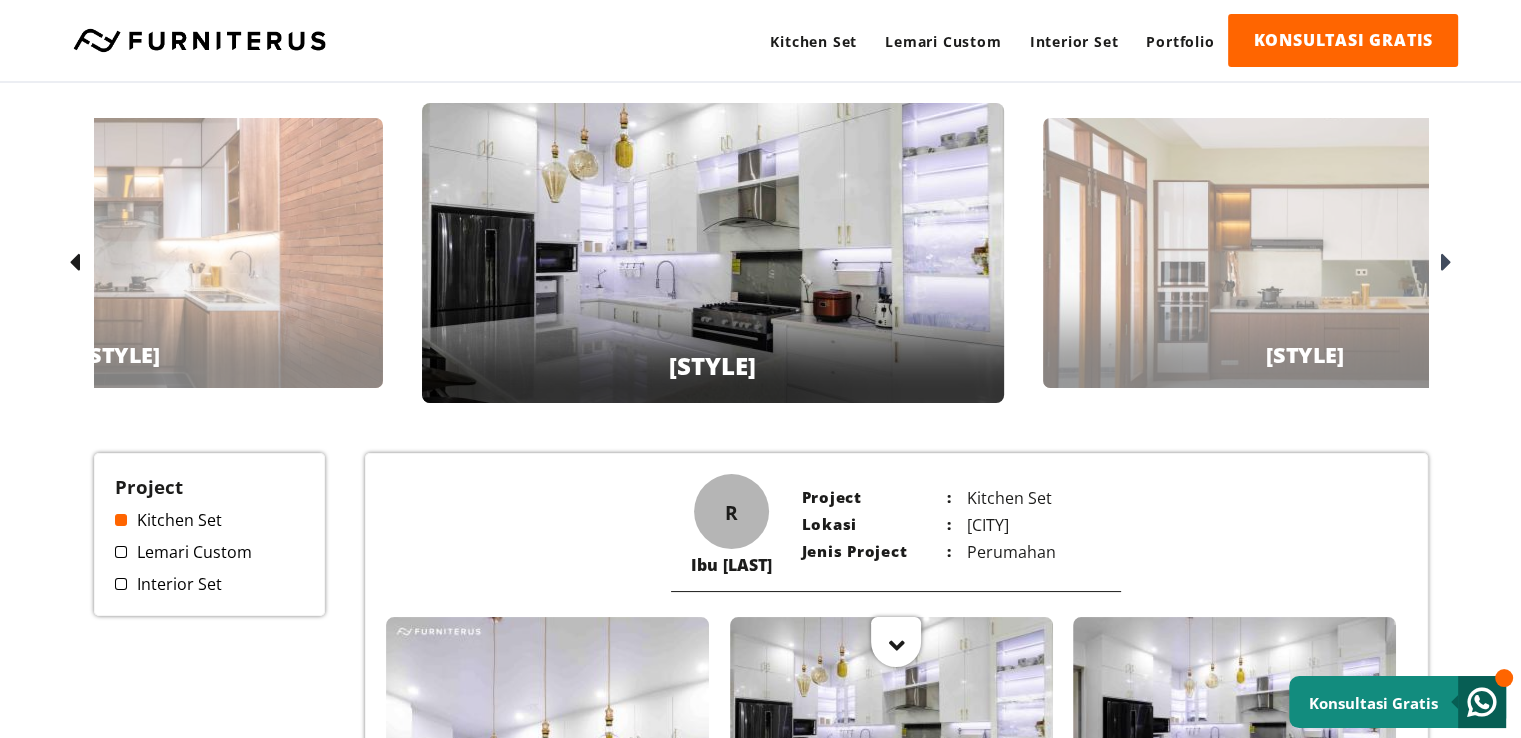 click at bounding box center [1446, 263] 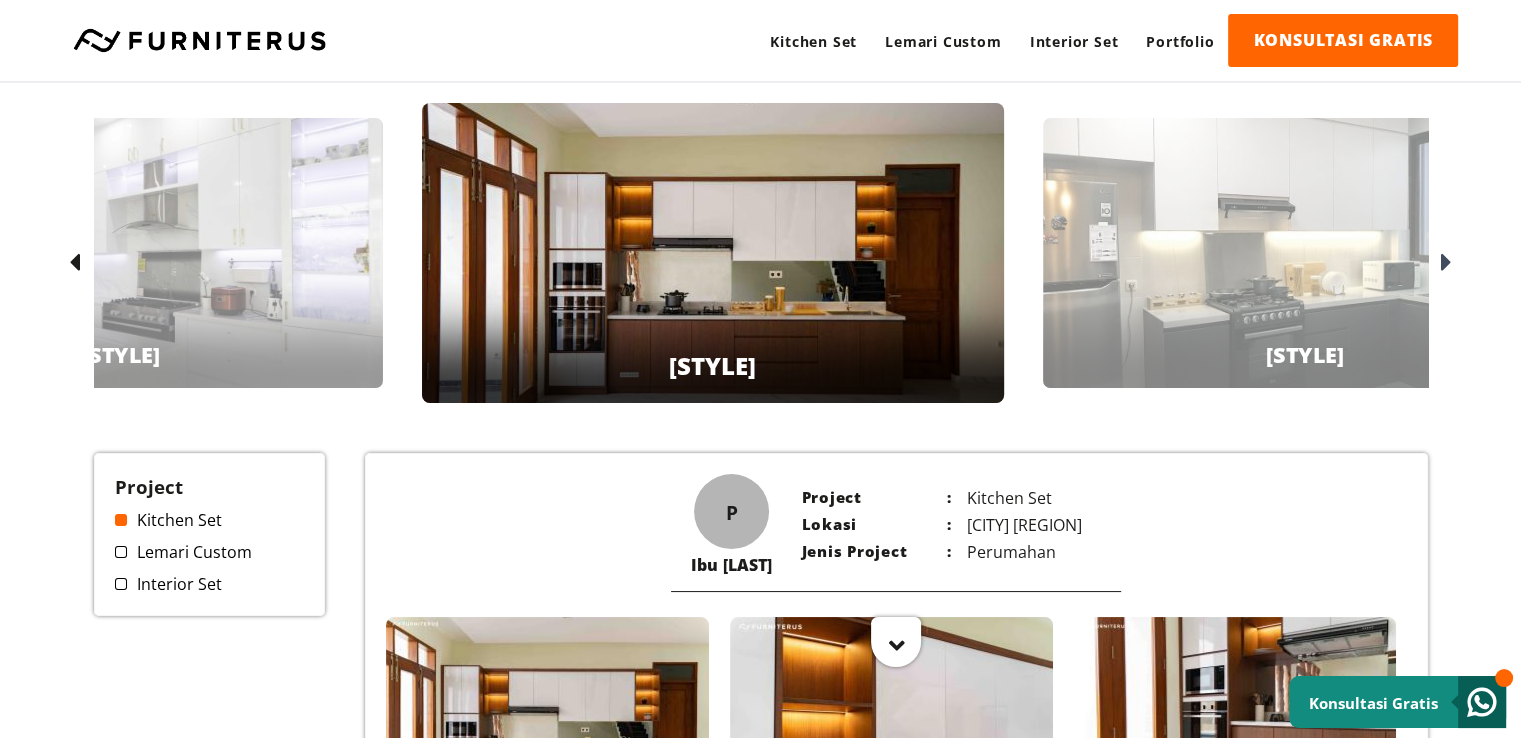 click at bounding box center [1446, 263] 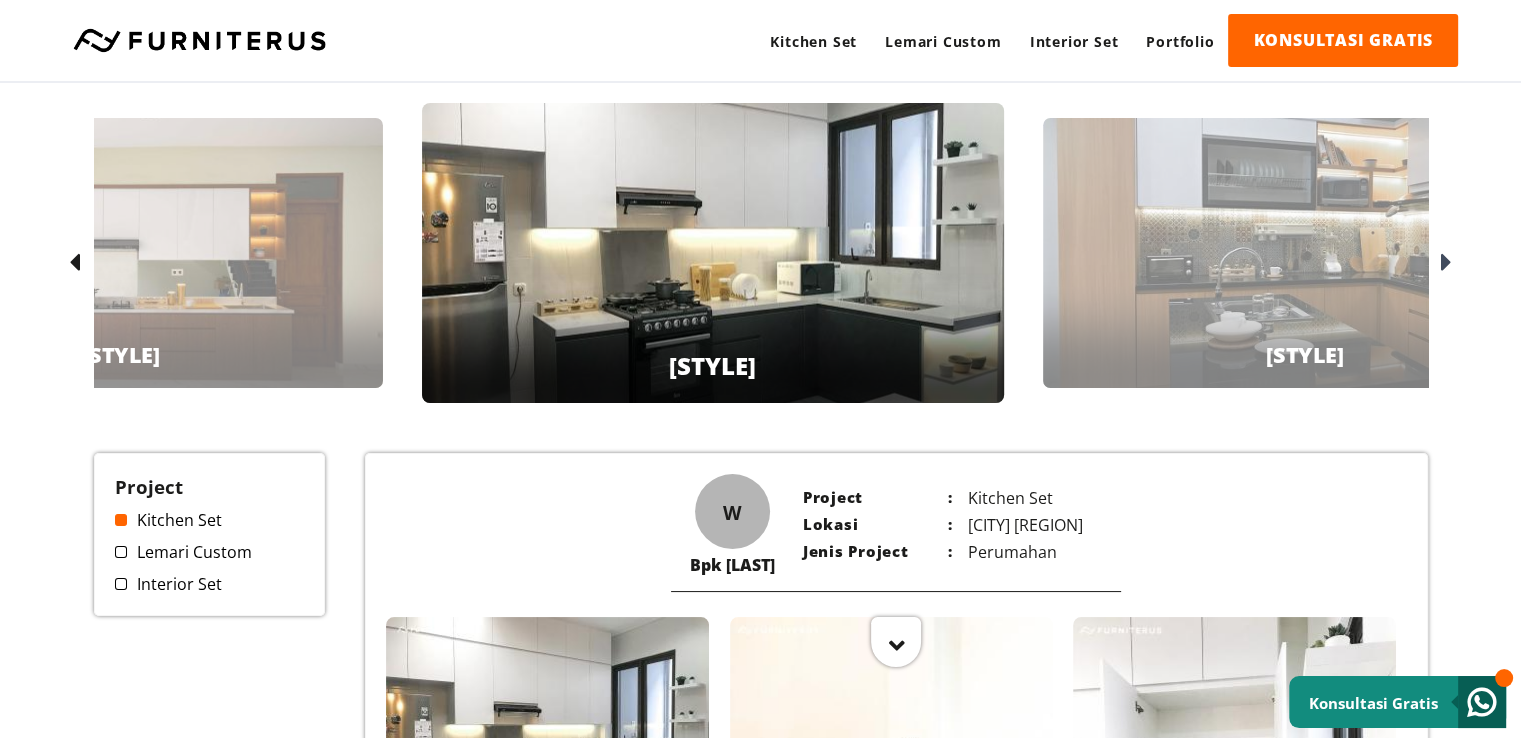 click at bounding box center (1446, 263) 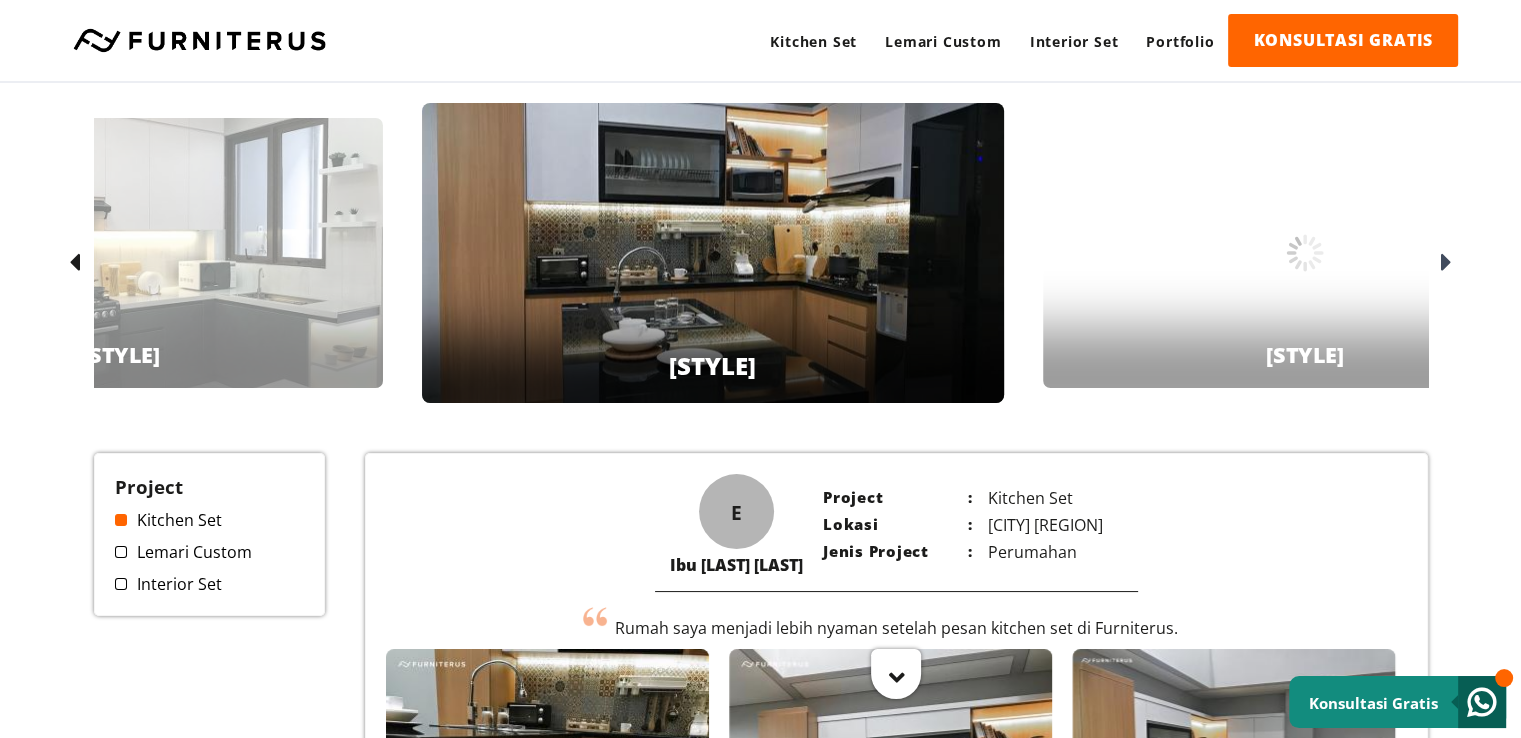 click at bounding box center [1446, 263] 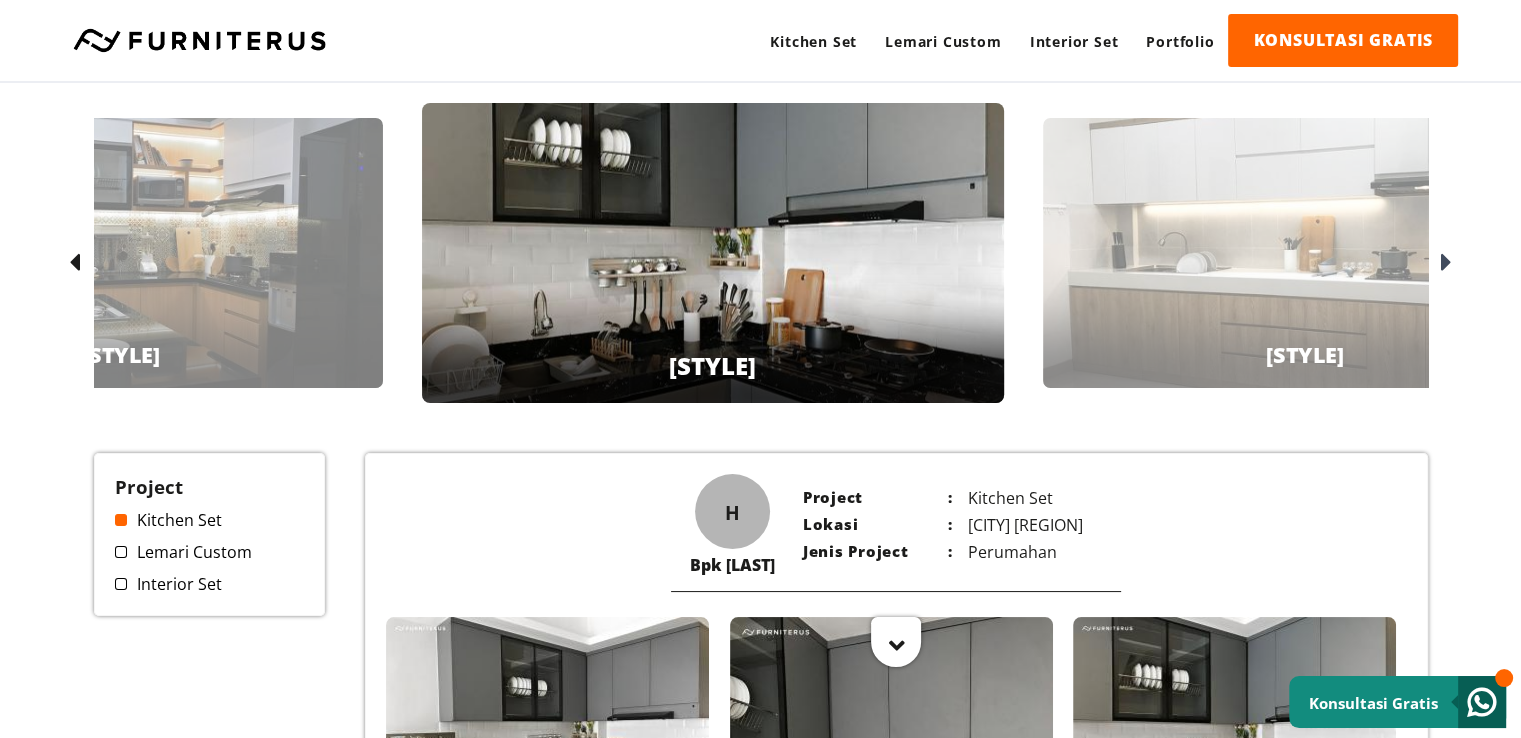 click at bounding box center (1446, 263) 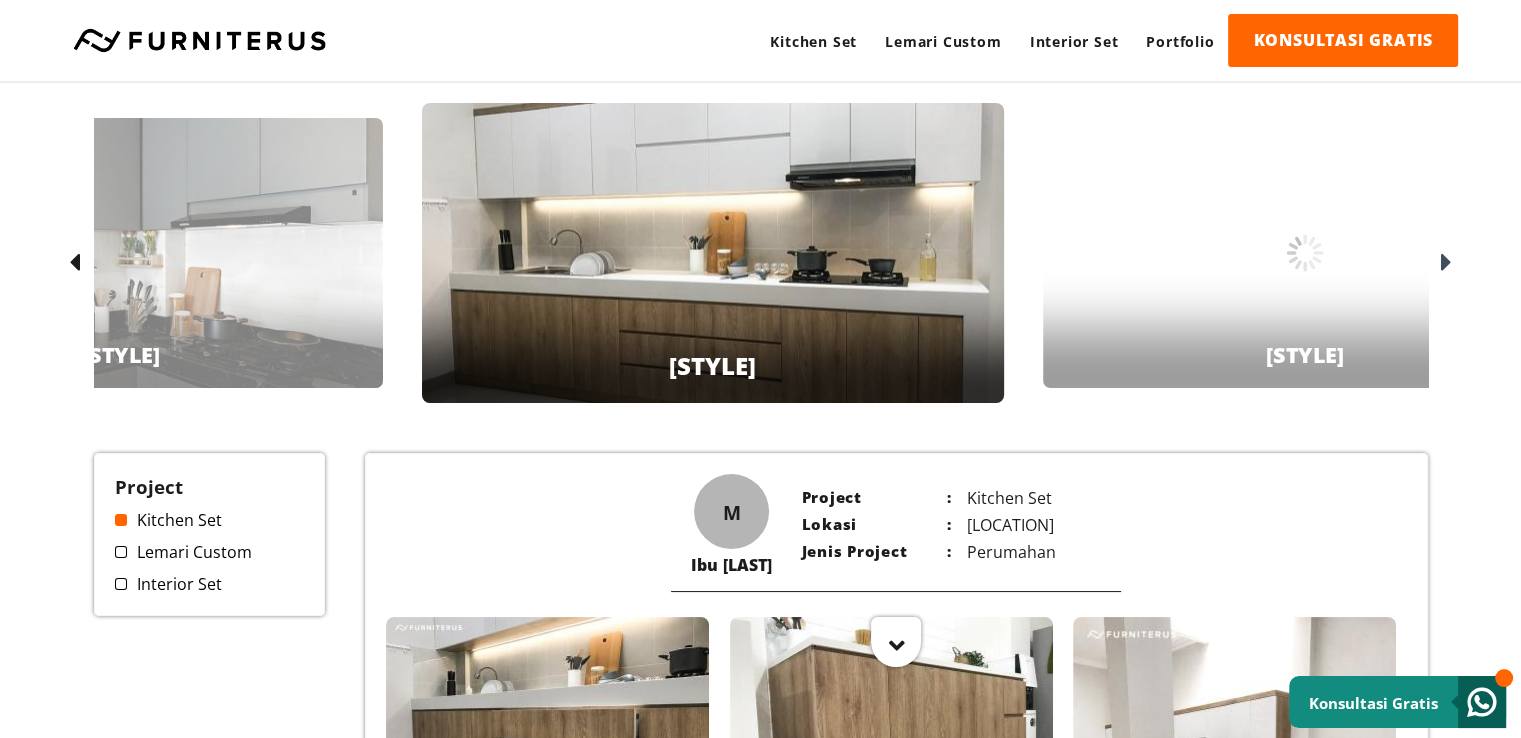 click at bounding box center (1446, 263) 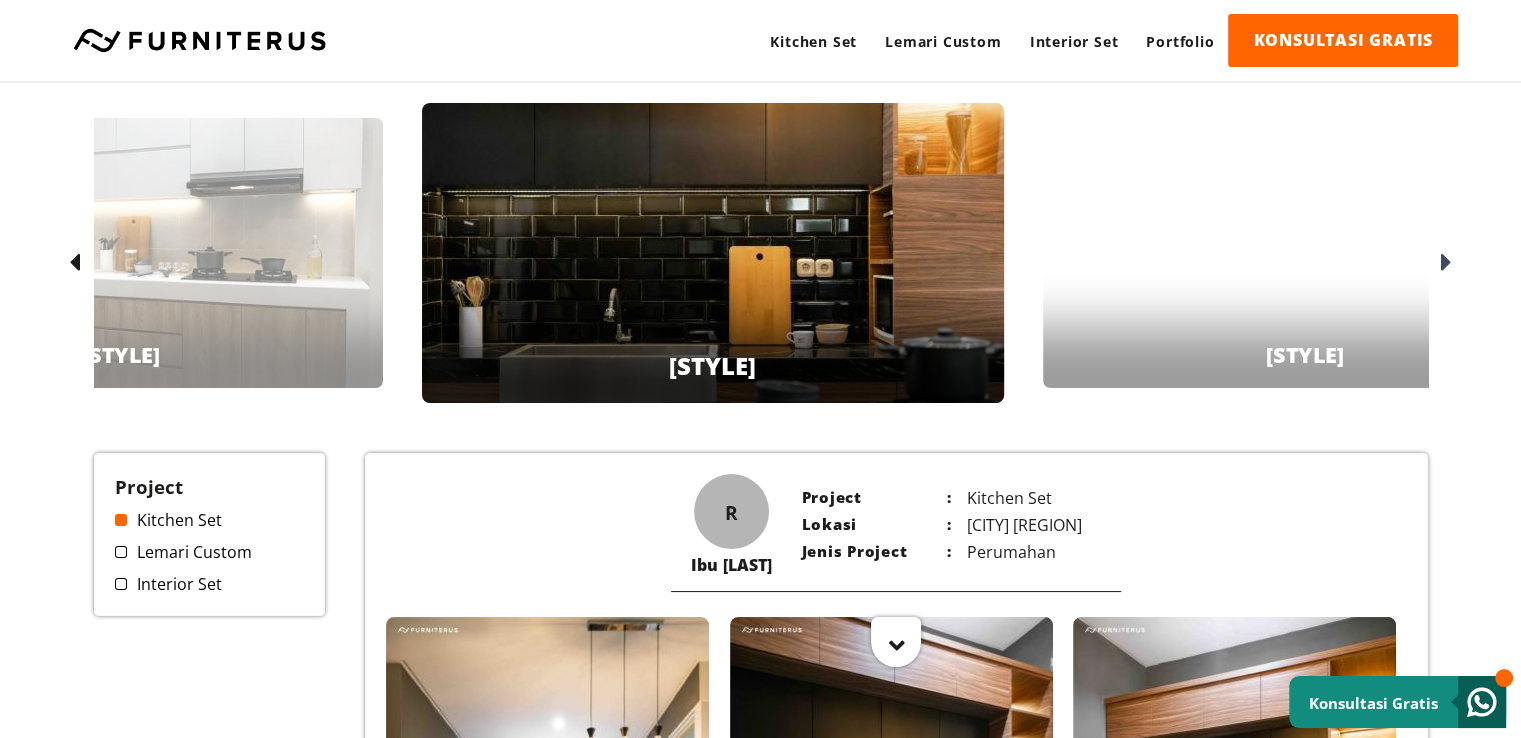 click at bounding box center [1446, 263] 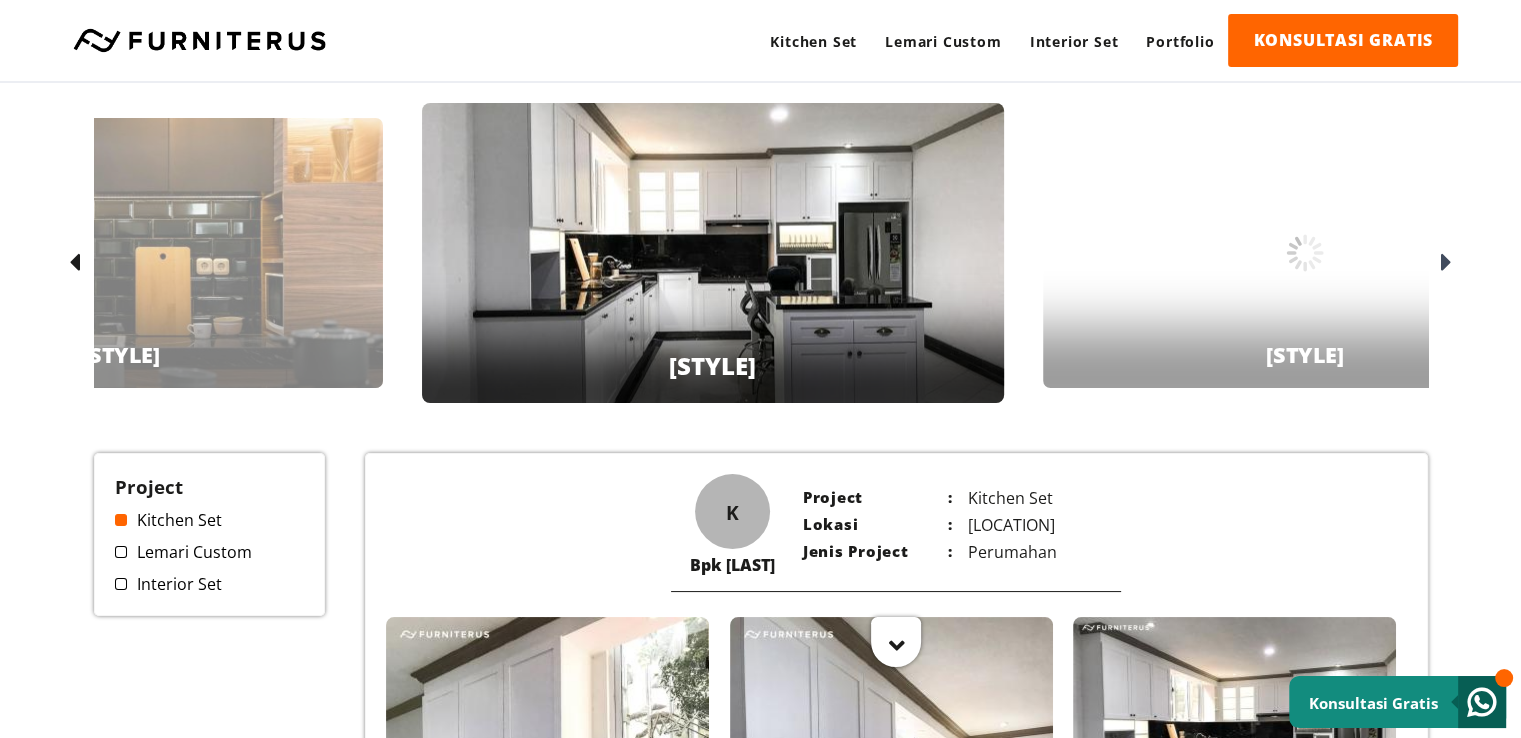 click at bounding box center (1446, 263) 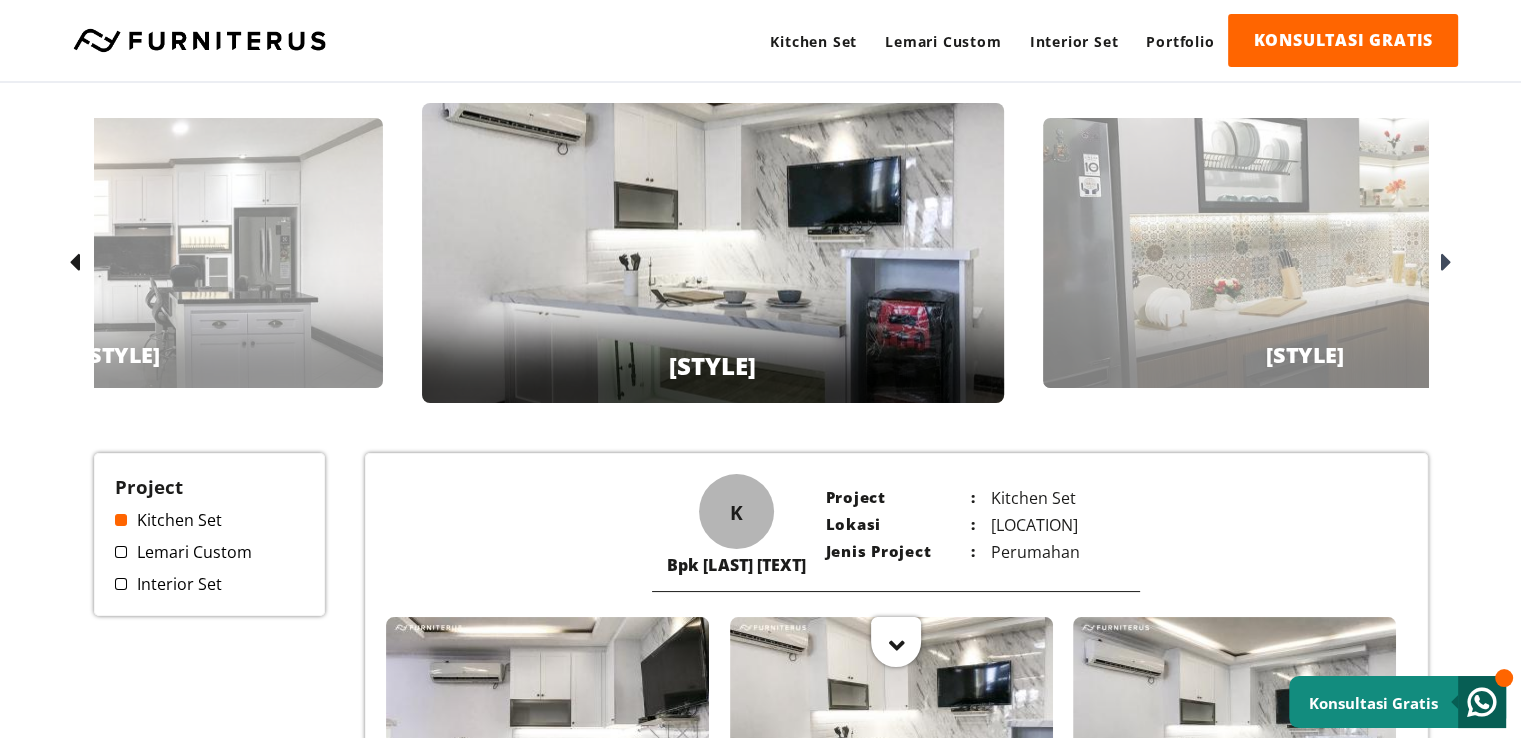 click at bounding box center (1446, 263) 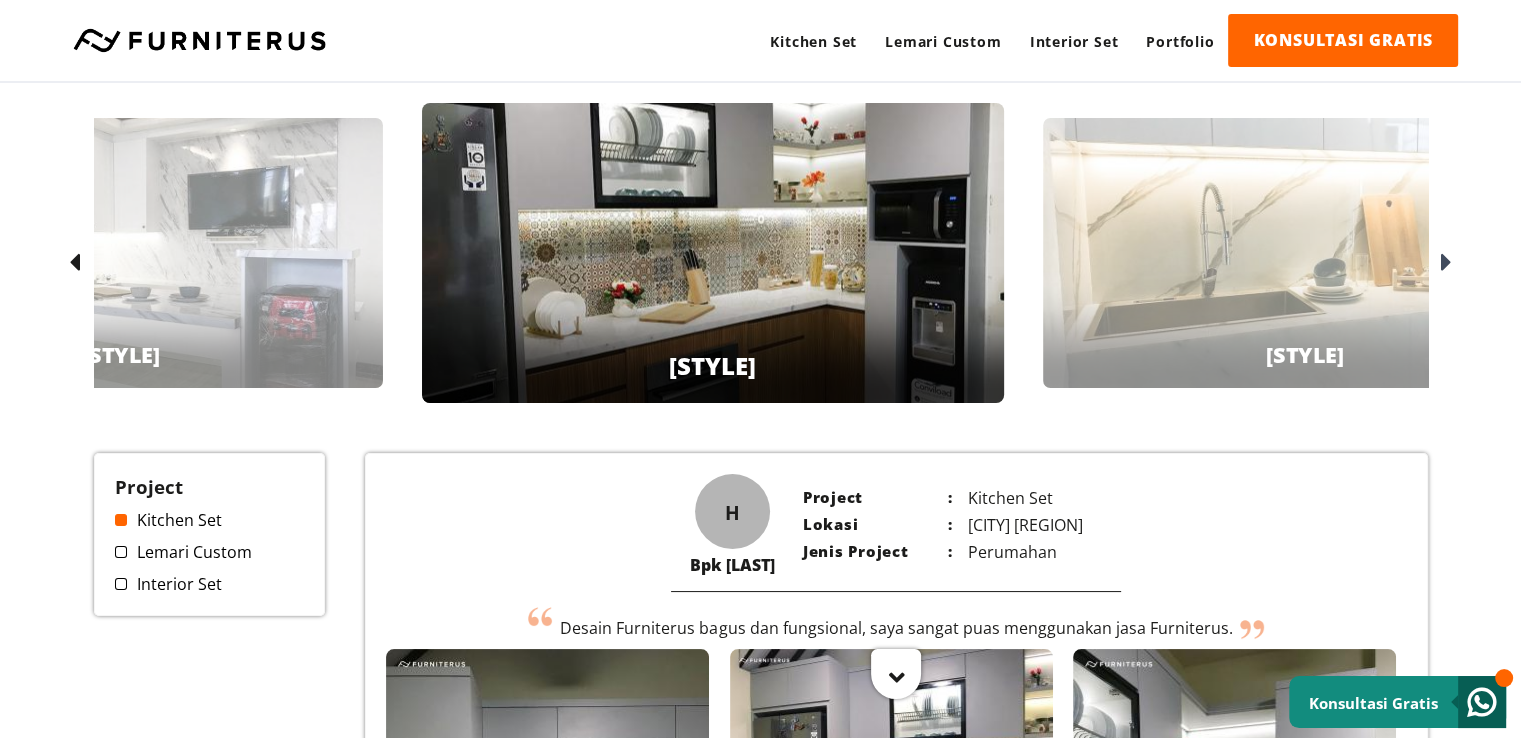 click at bounding box center [1446, 263] 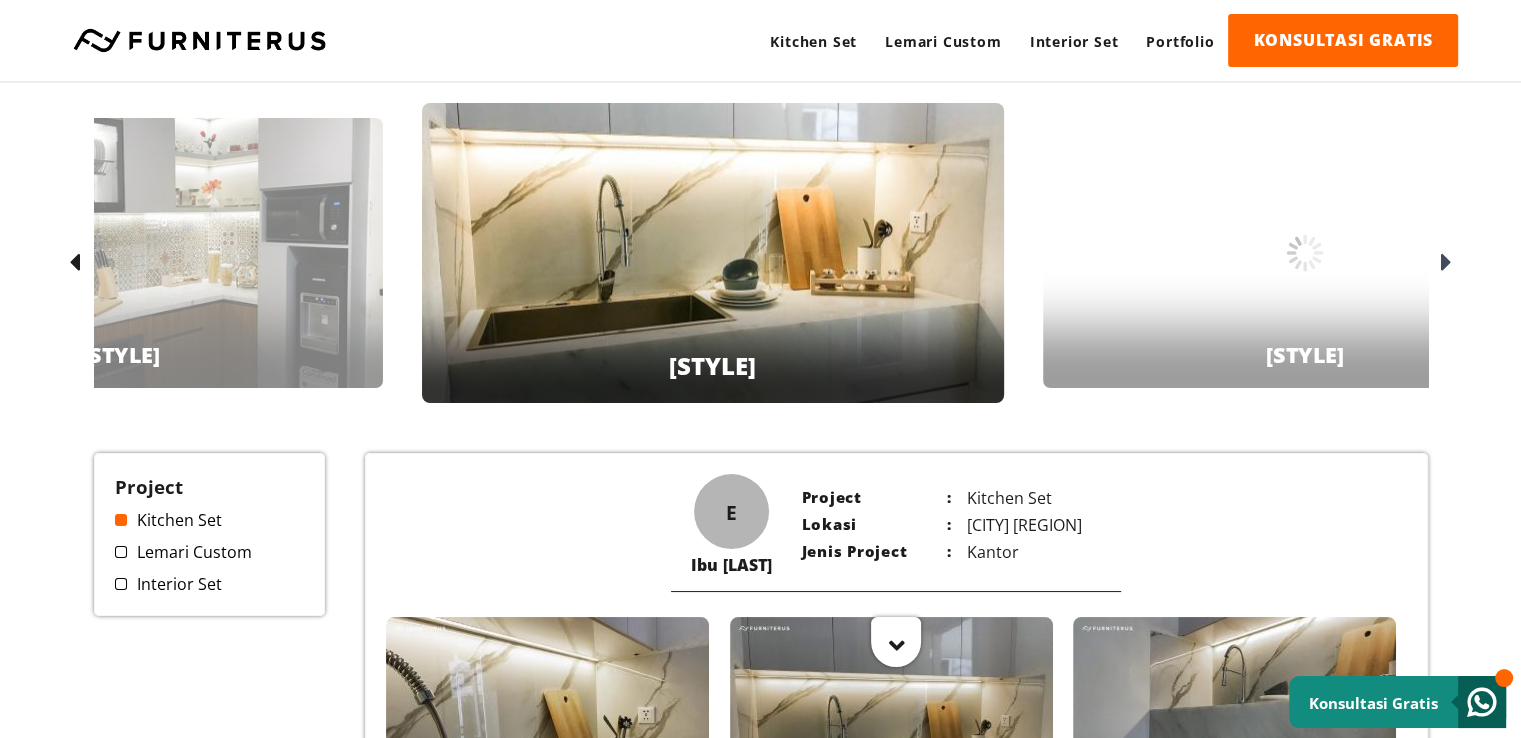 click at bounding box center (1446, 263) 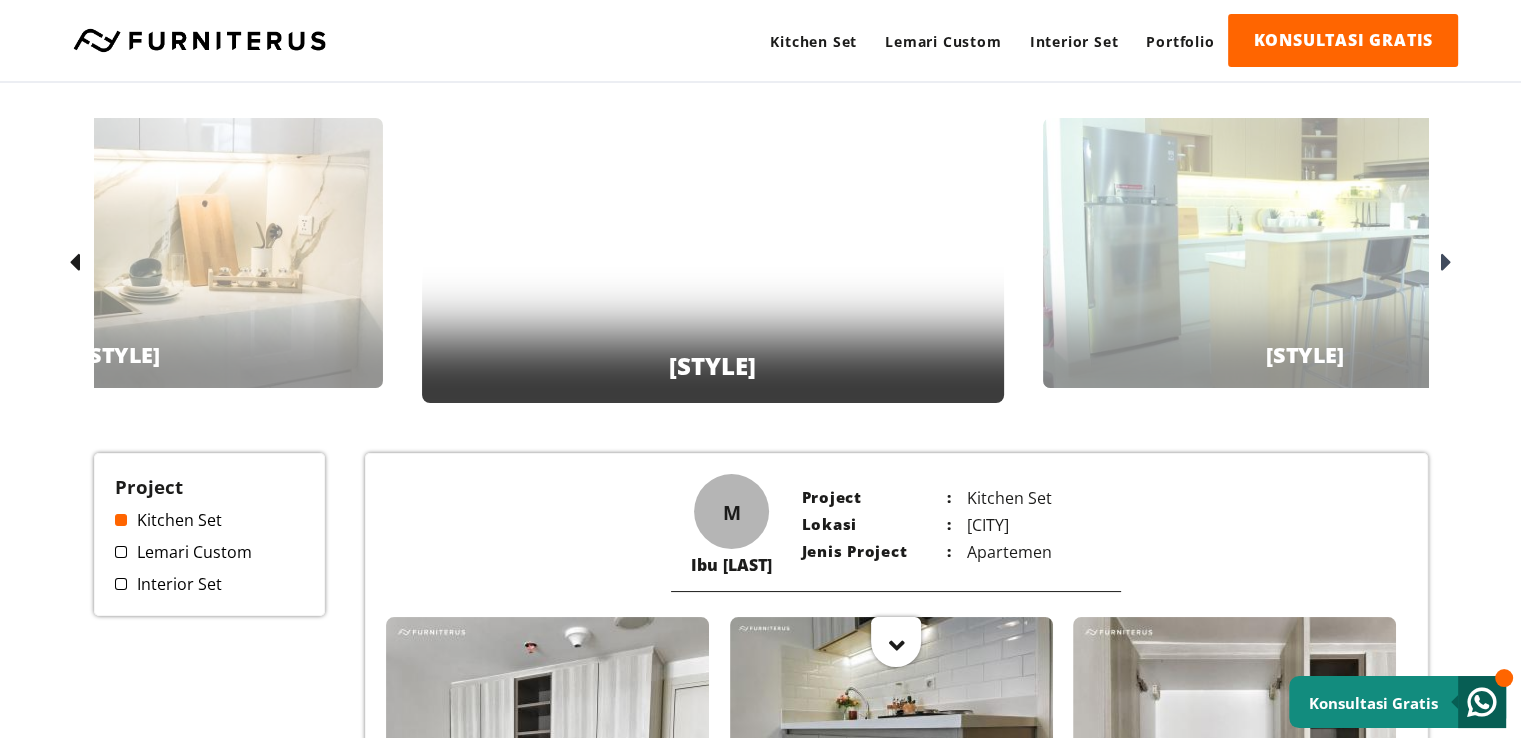 click at bounding box center (1446, 263) 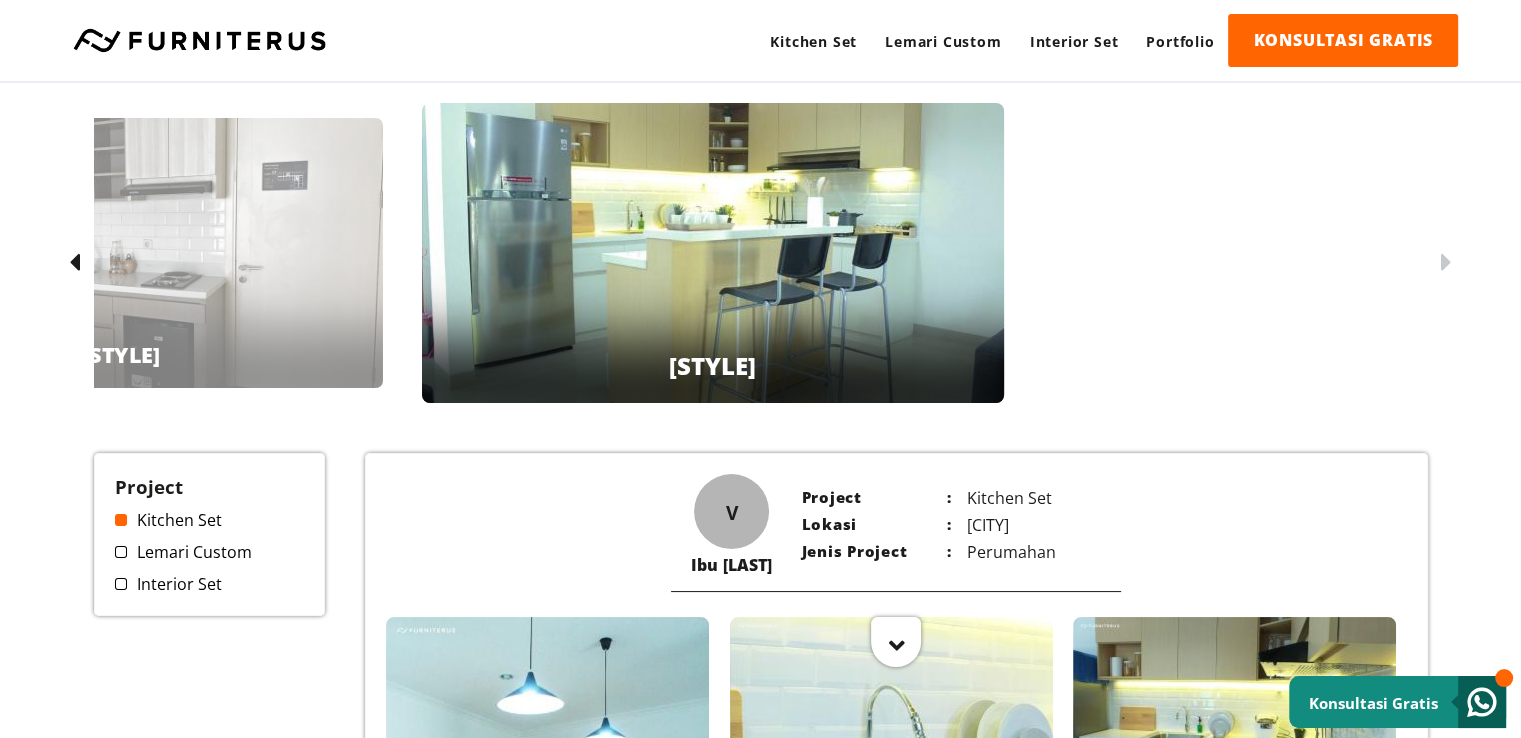 click at bounding box center (1446, 263) 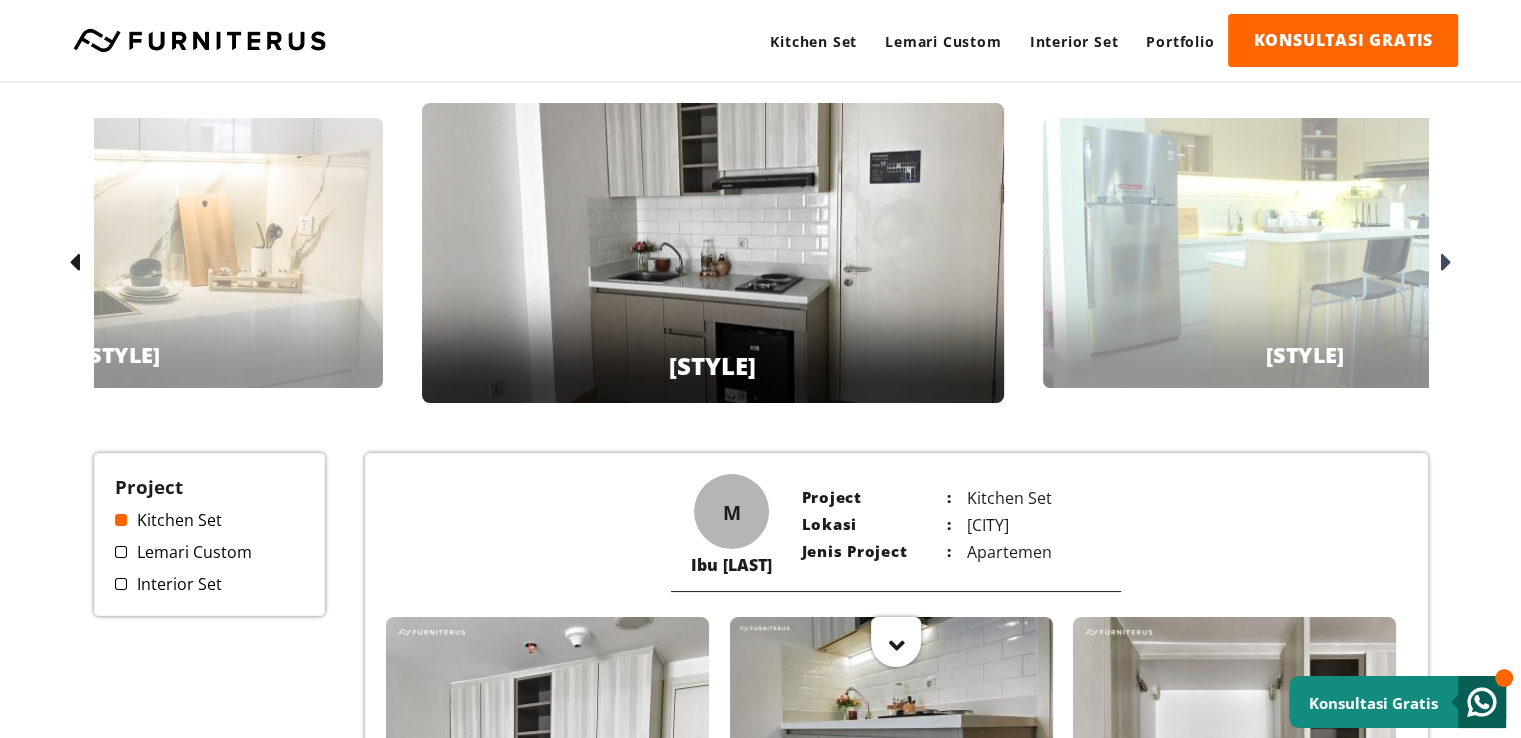 click at bounding box center (74, 263) 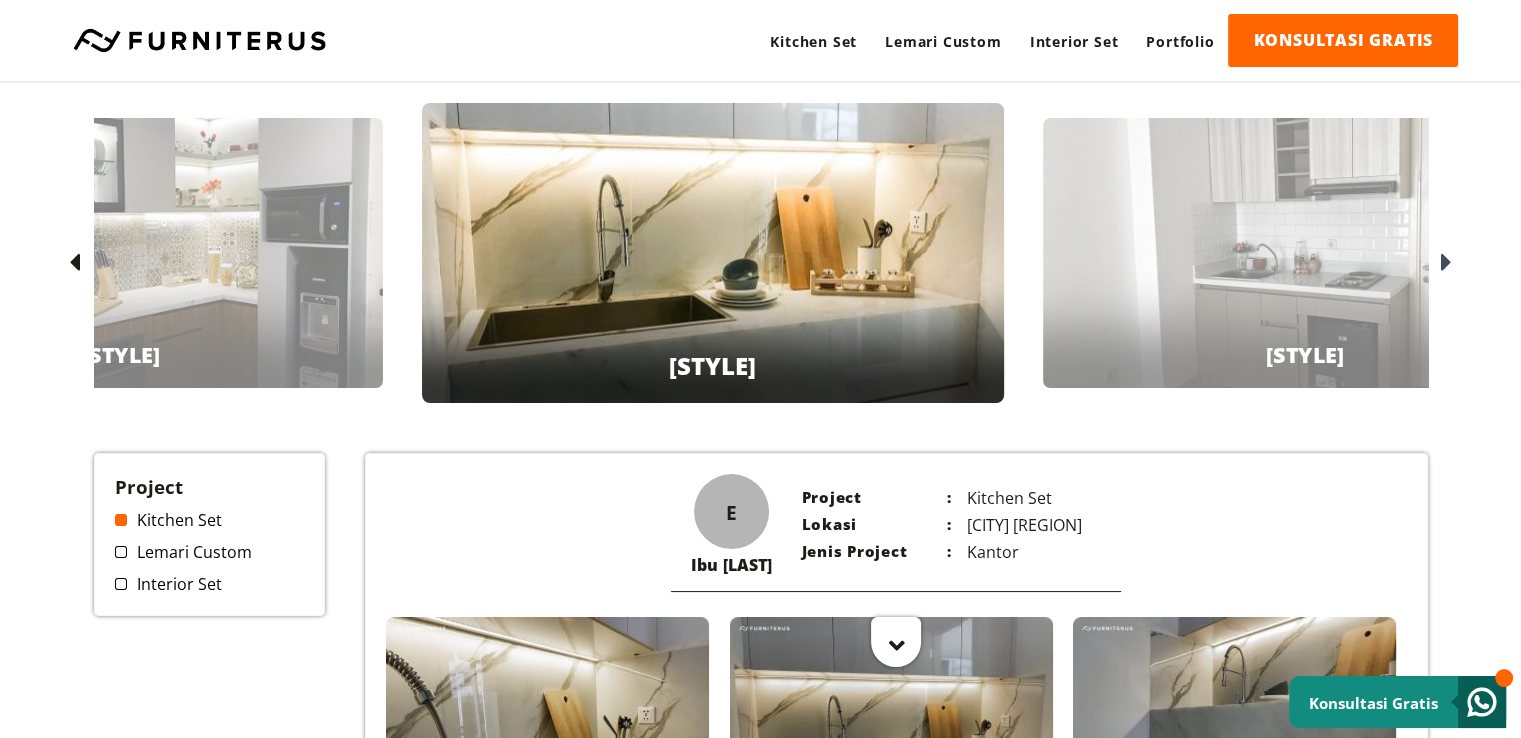 click at bounding box center [74, 263] 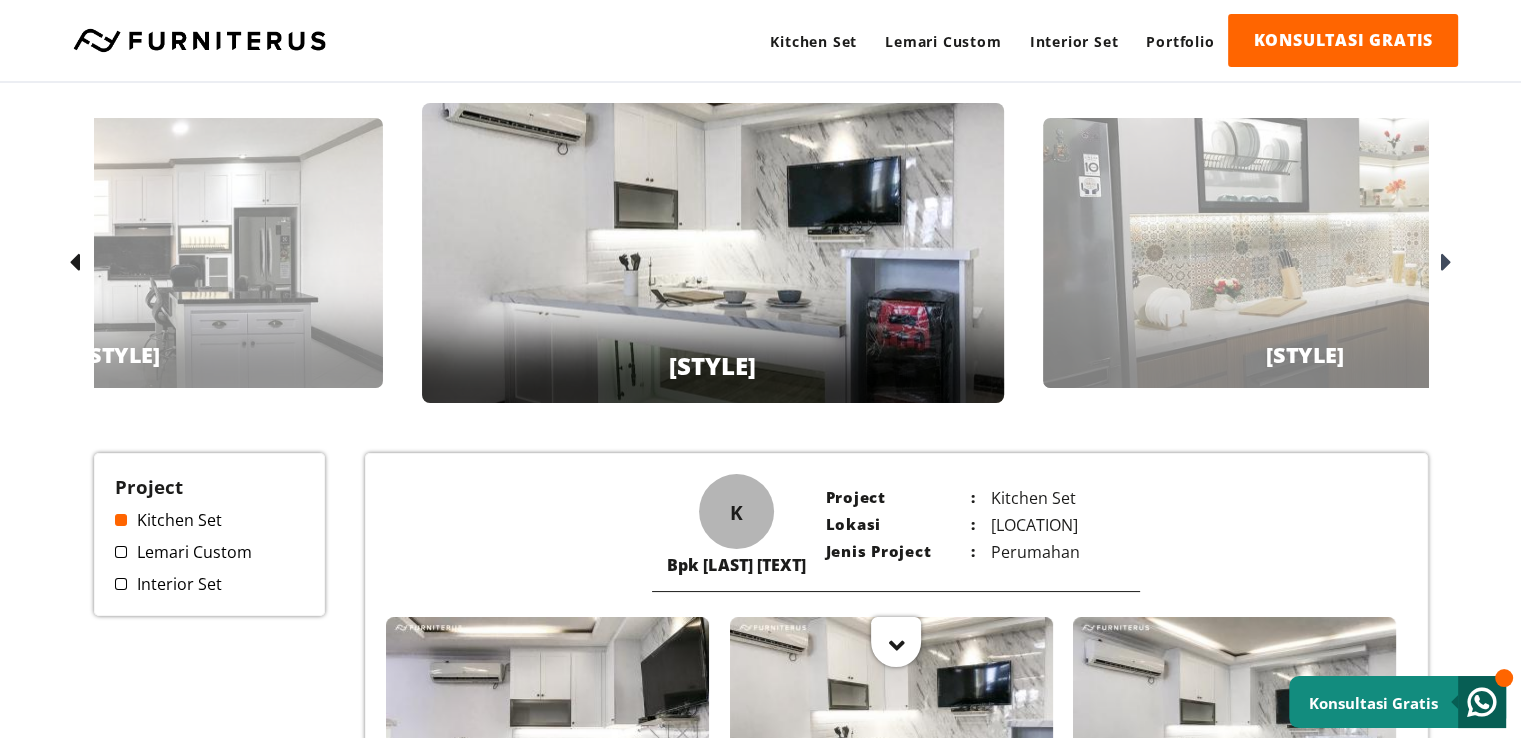 click at bounding box center [74, 263] 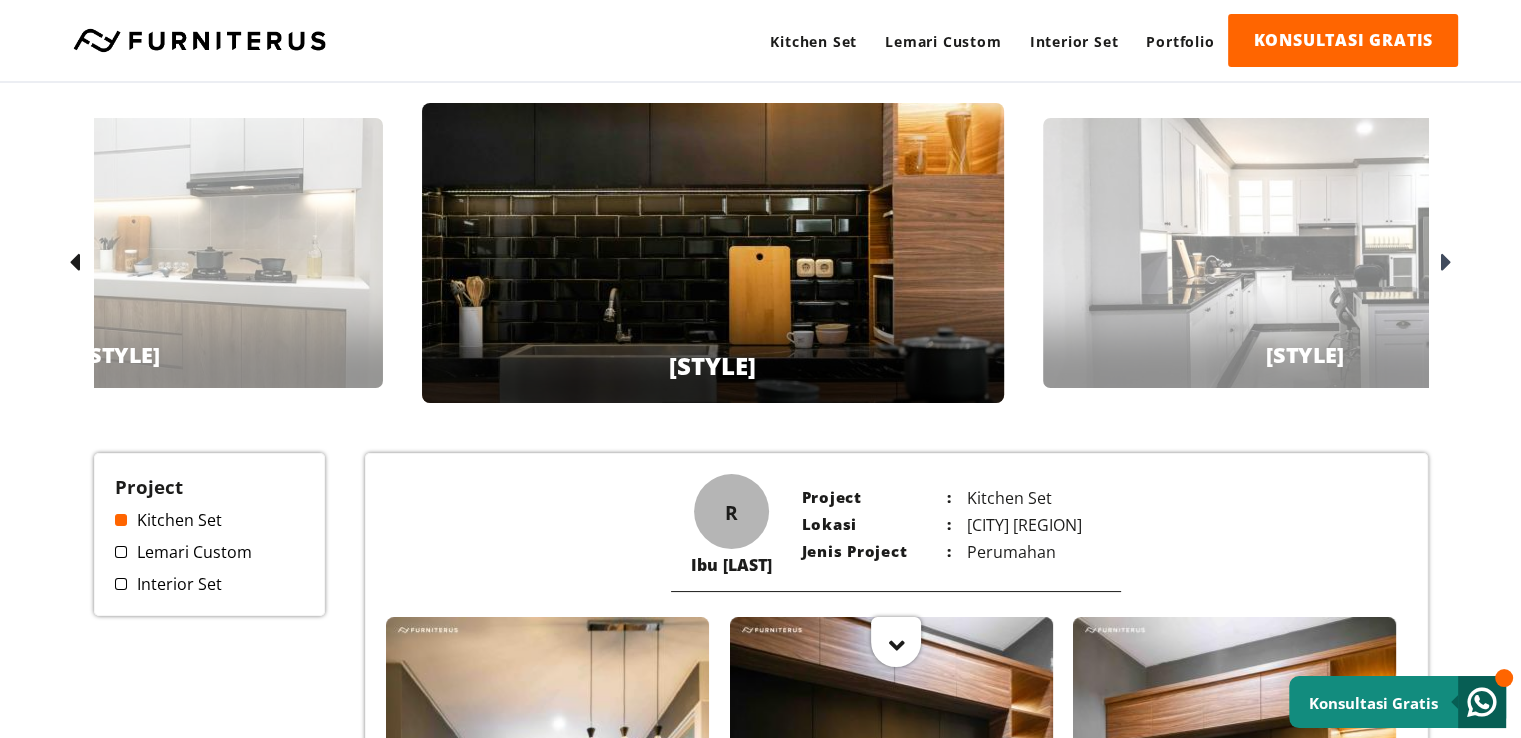 click at bounding box center (74, 263) 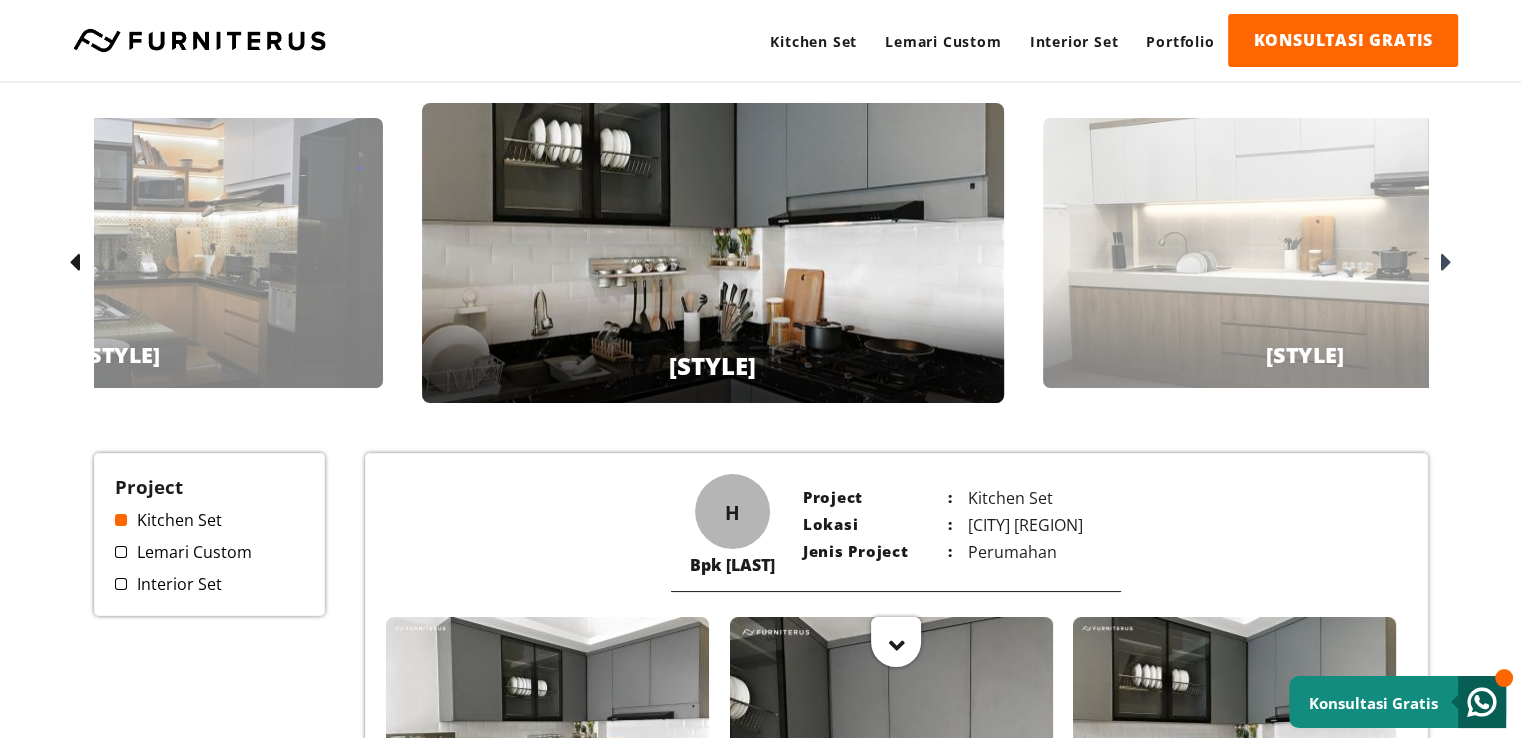 click at bounding box center (74, 263) 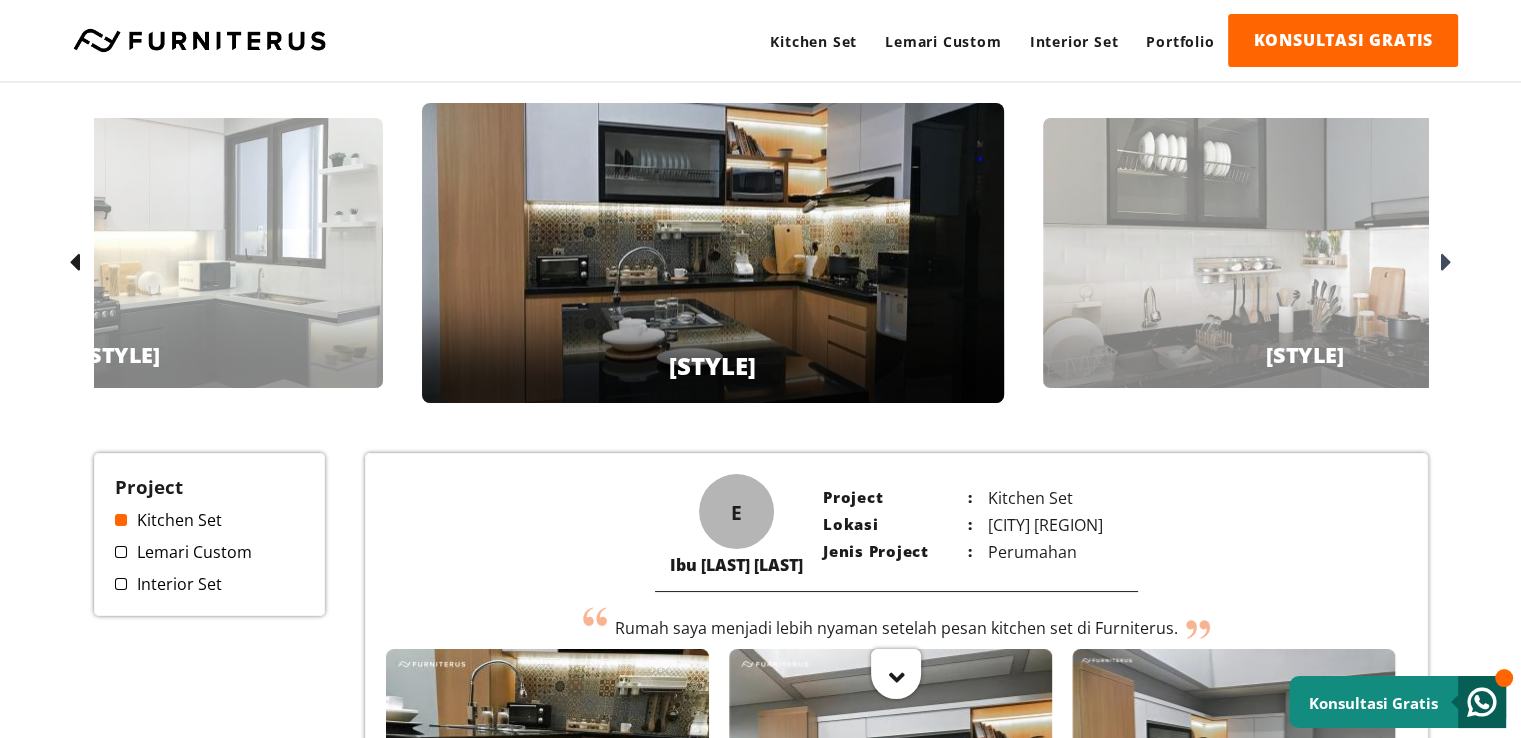 click at bounding box center [74, 263] 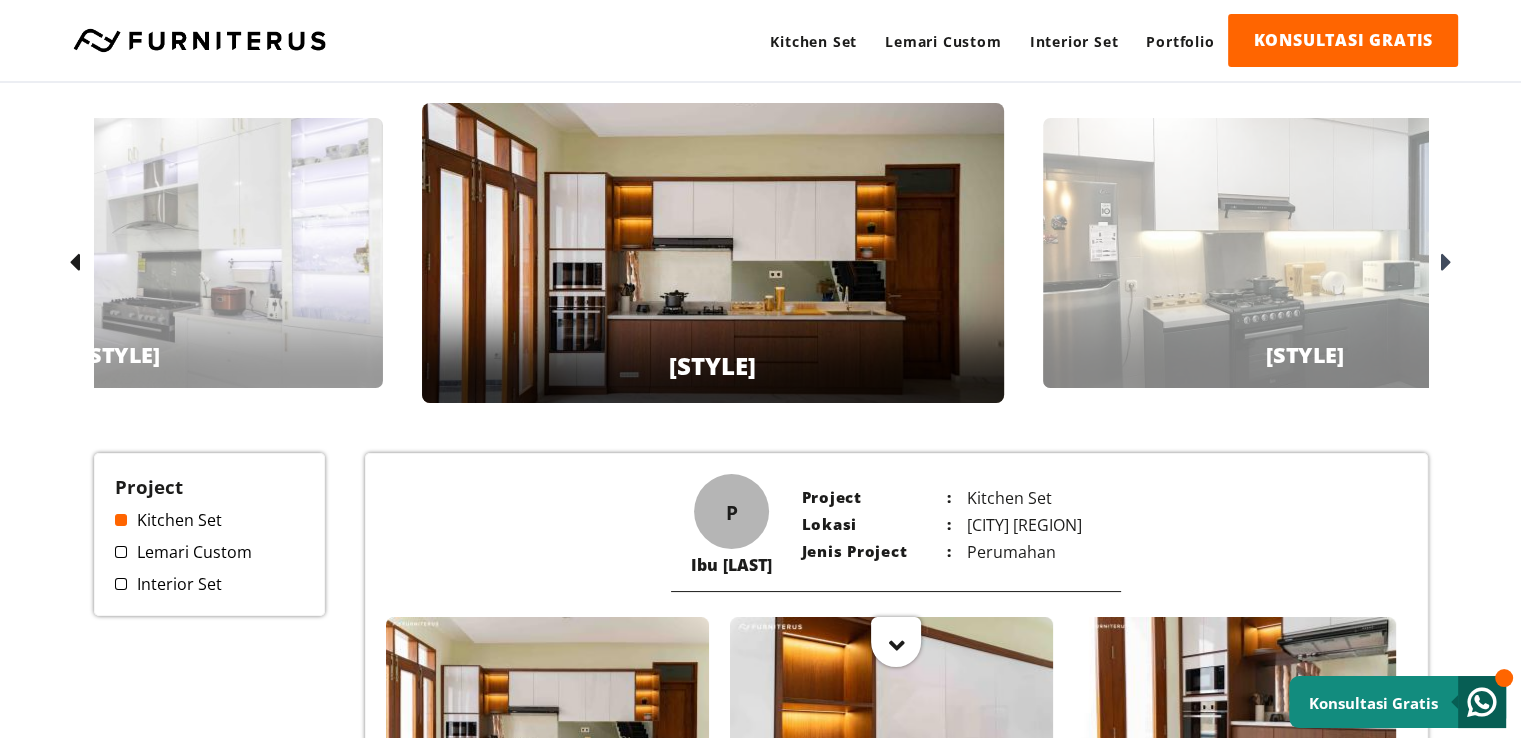 click at bounding box center (74, 263) 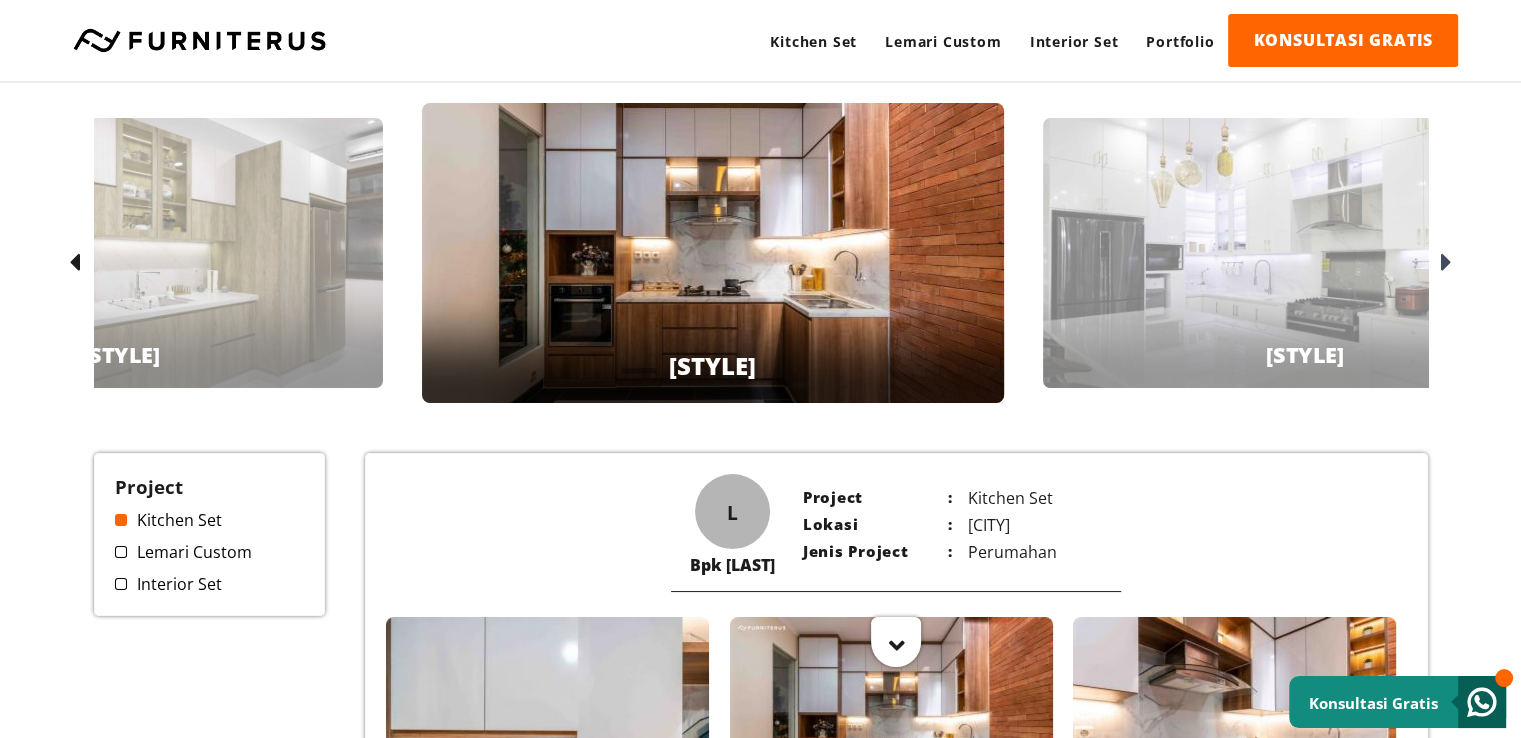 click at bounding box center [74, 263] 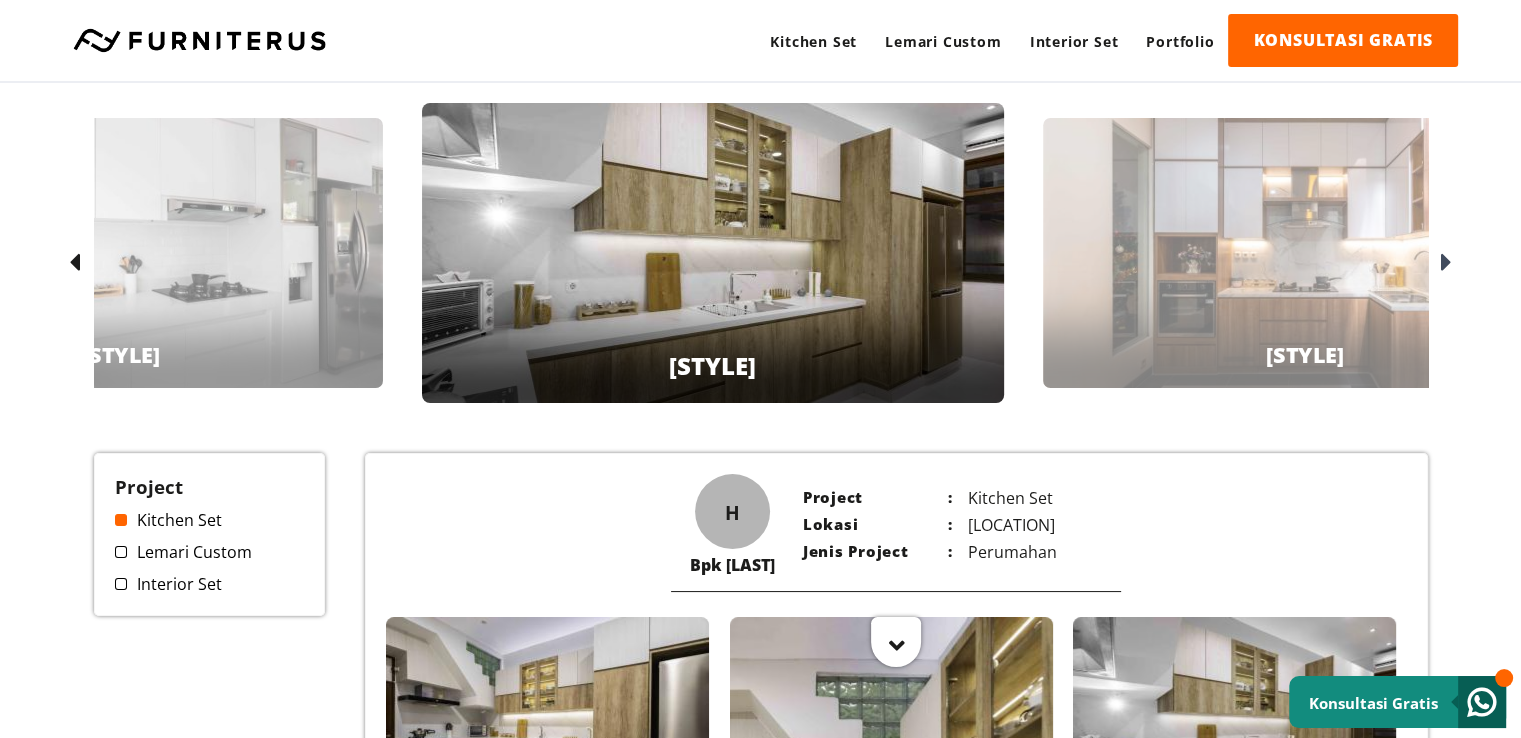 click at bounding box center [74, 263] 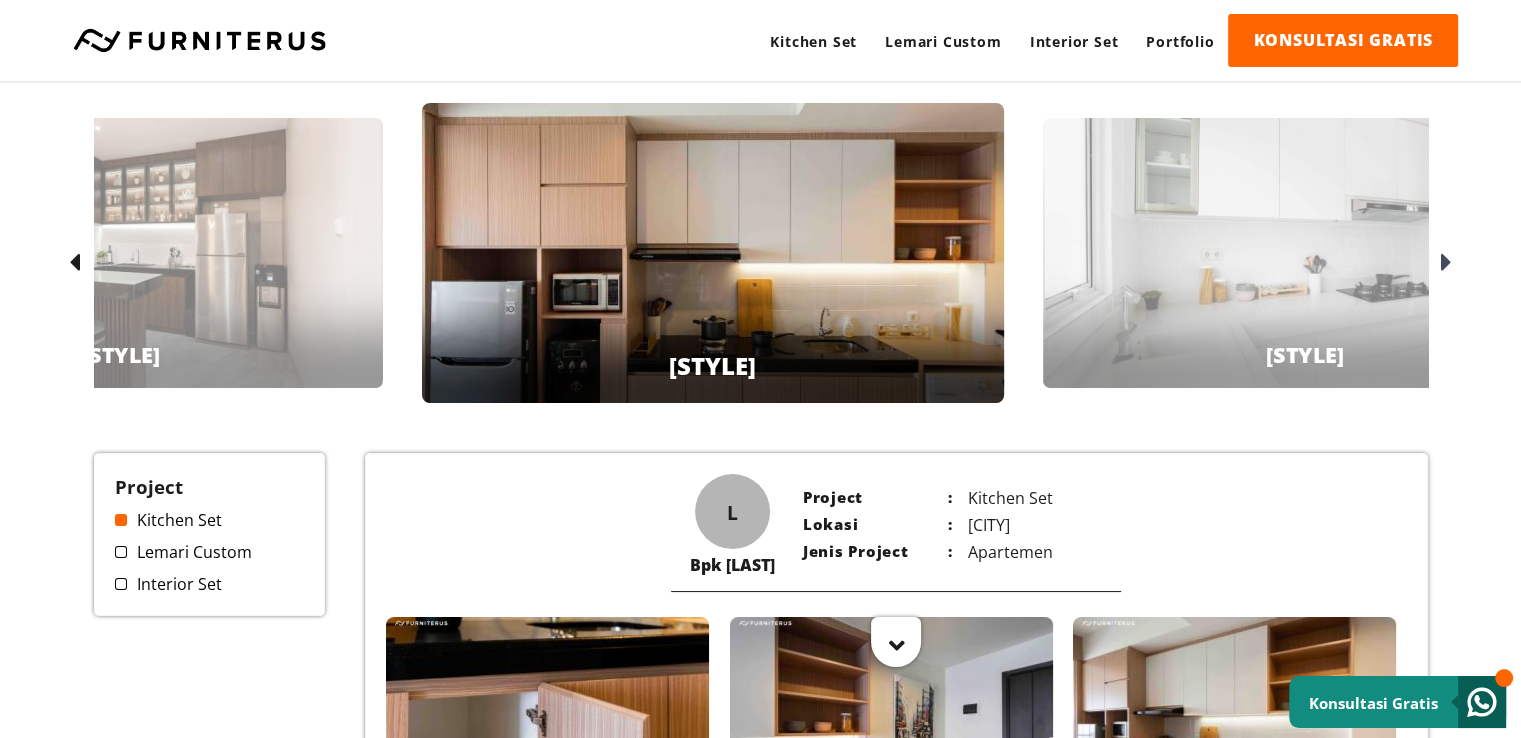 click at bounding box center (78, 263) 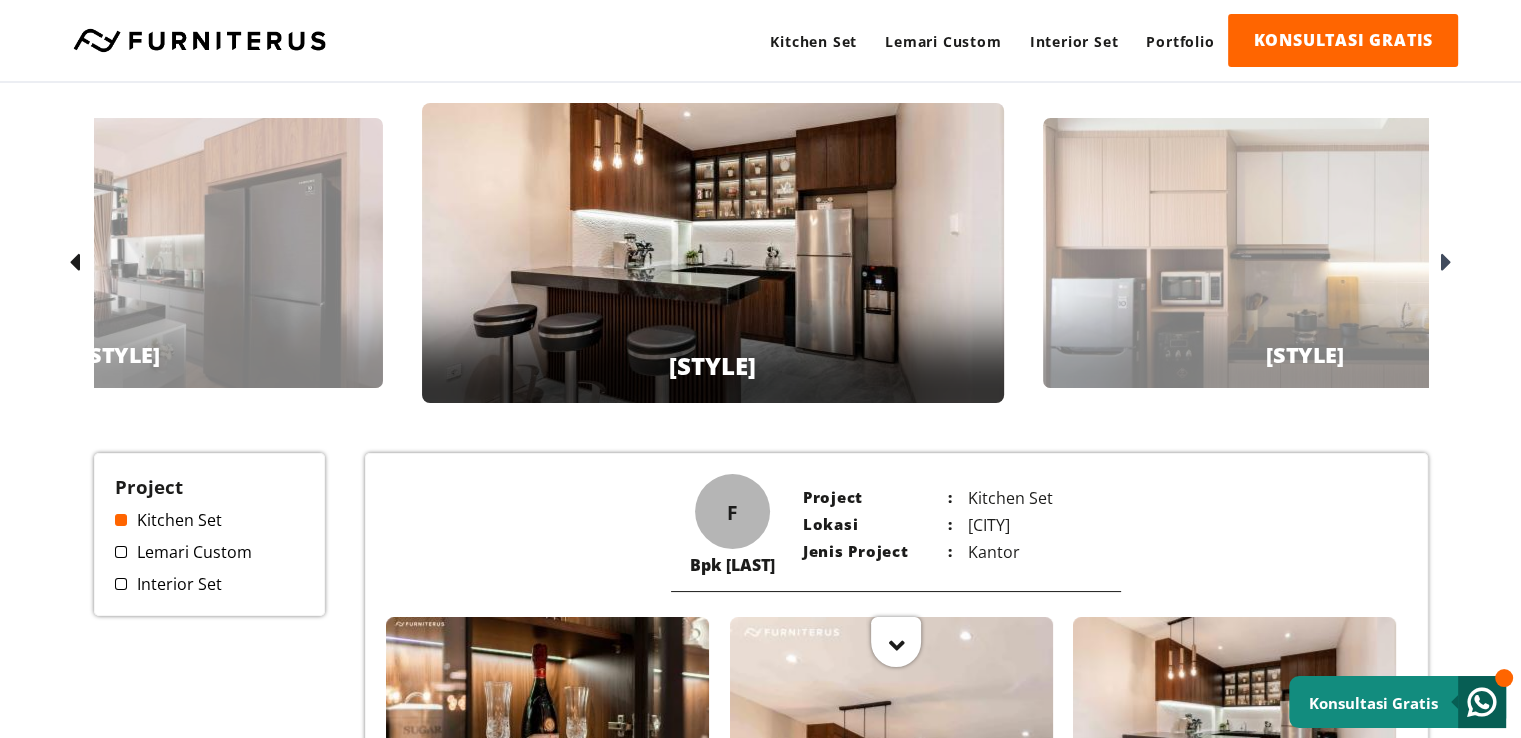 click at bounding box center [78, 263] 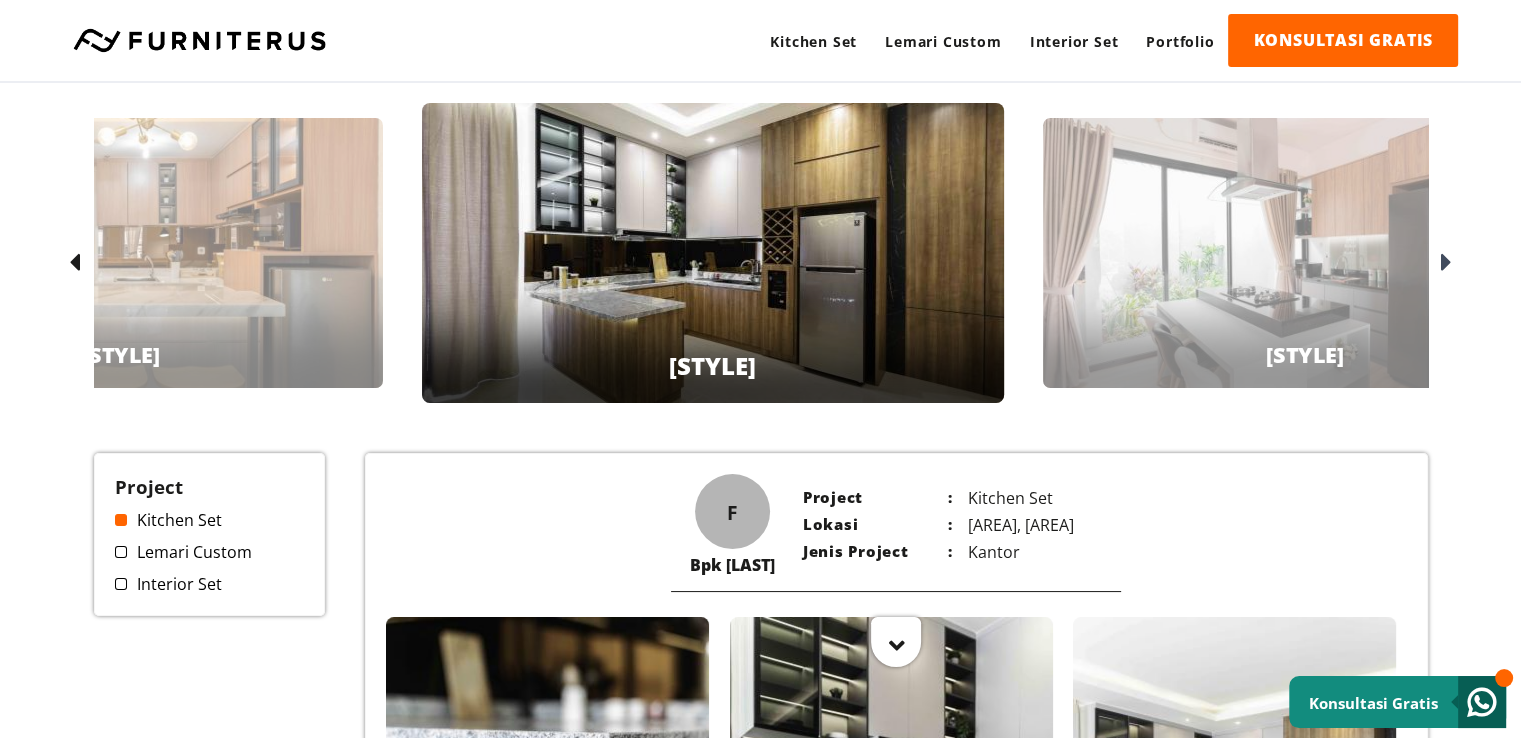 click at bounding box center [78, 263] 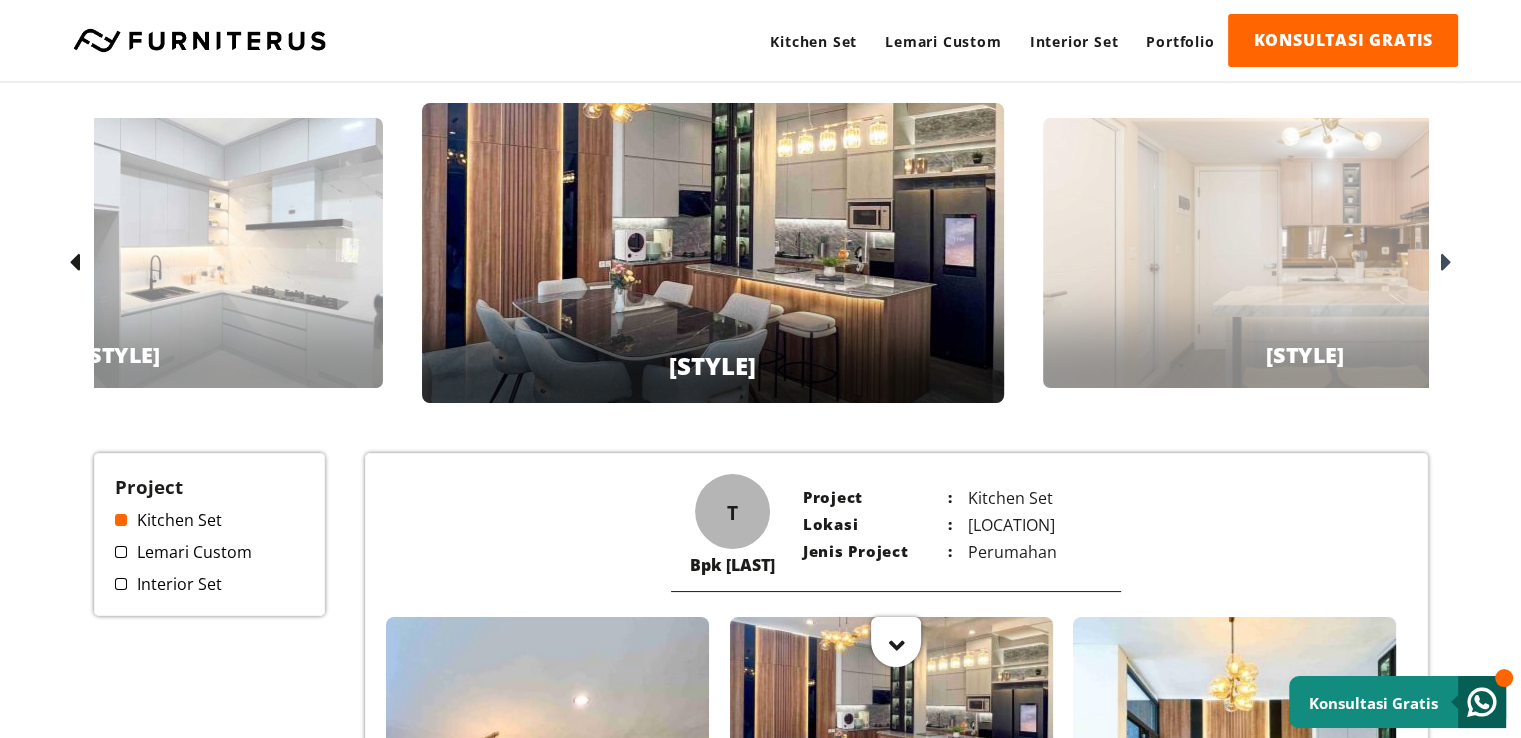 click at bounding box center (78, 263) 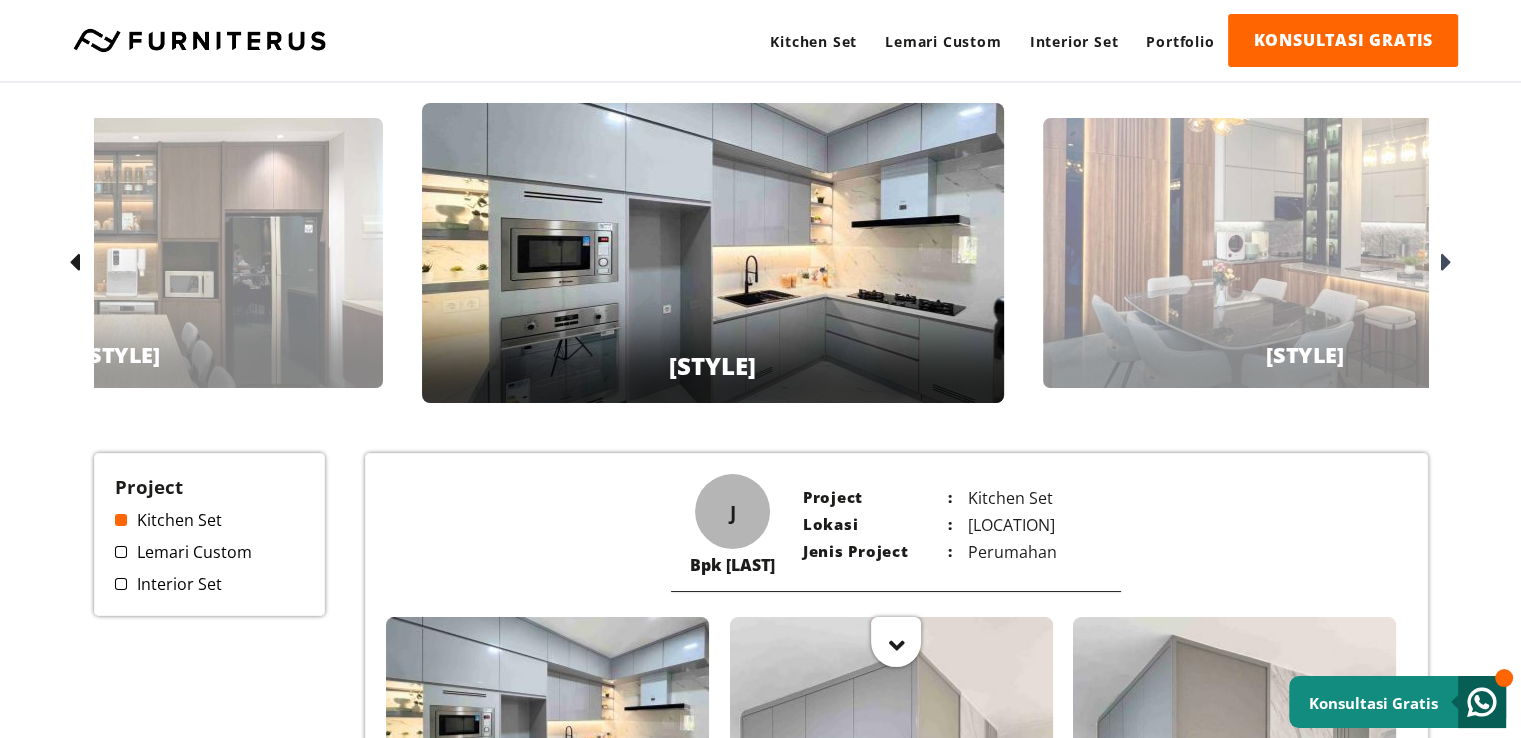 click at bounding box center [78, 263] 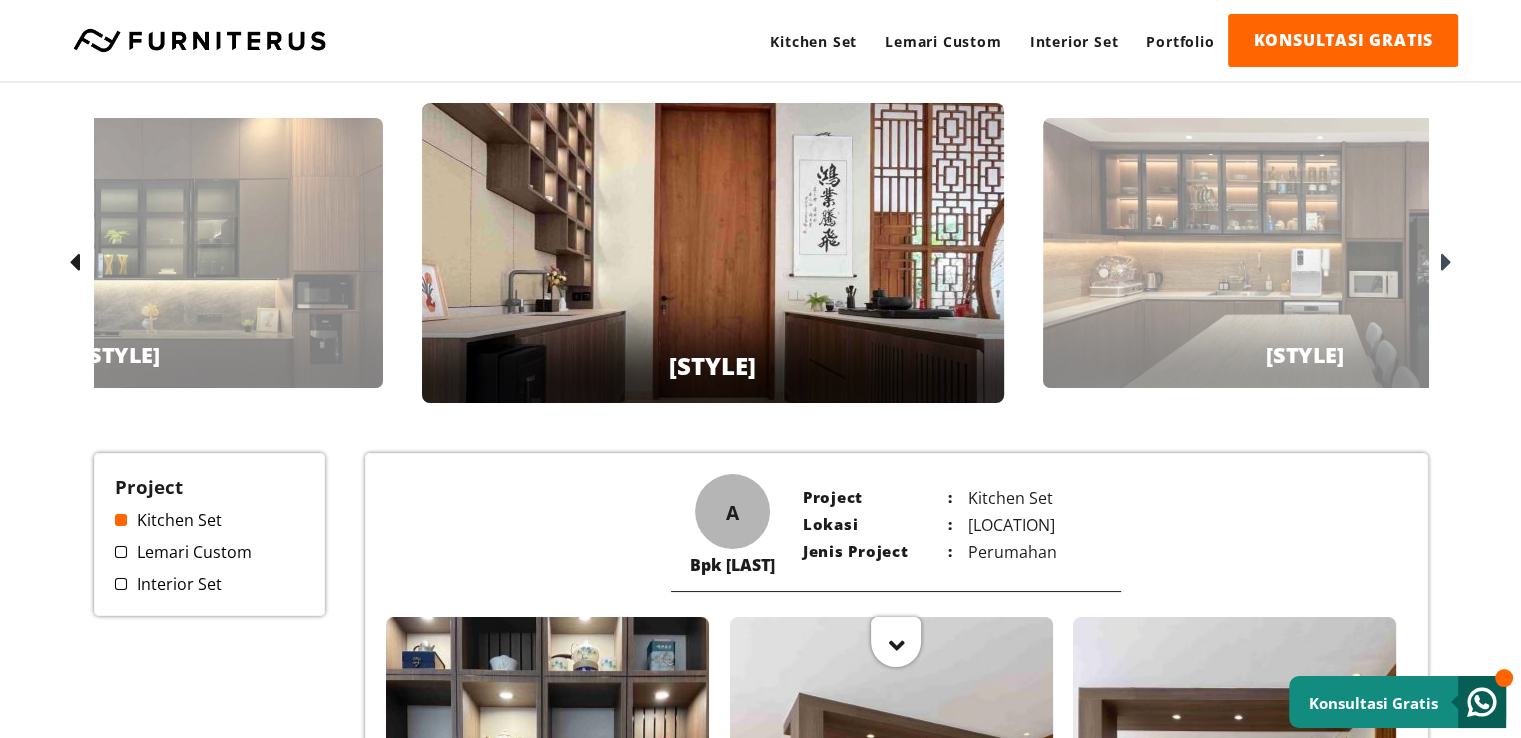 click at bounding box center (78, 263) 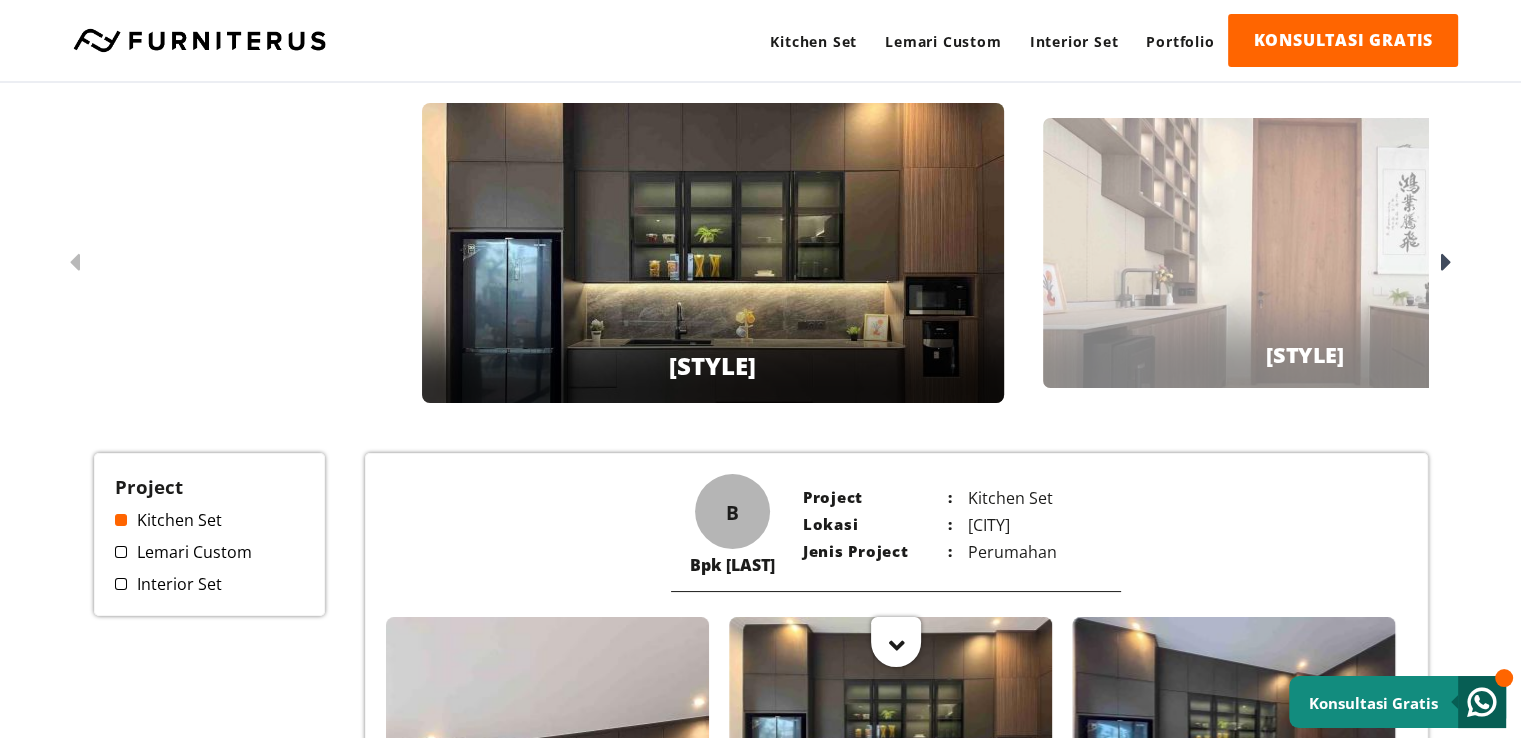 click at bounding box center (78, 263) 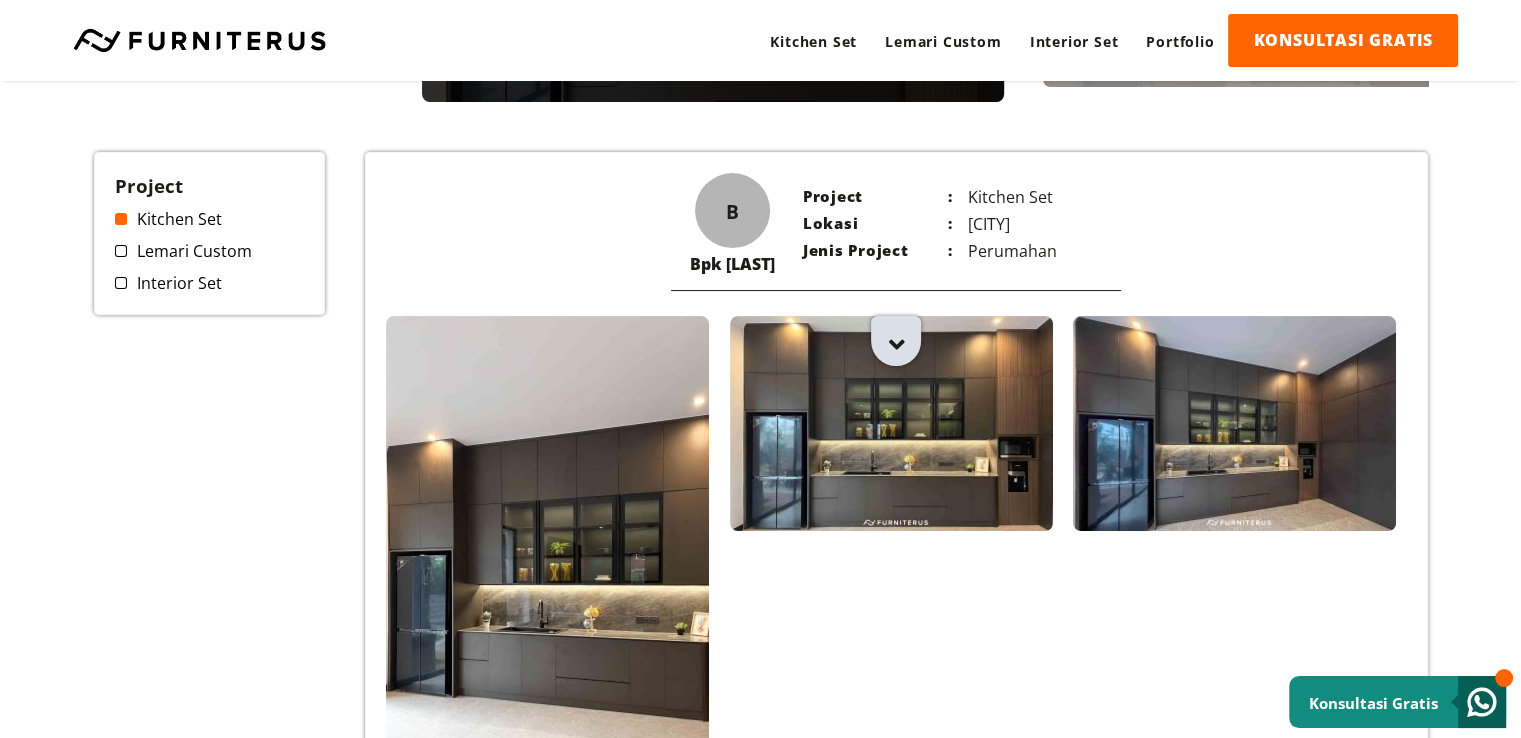 scroll, scrollTop: 300, scrollLeft: 0, axis: vertical 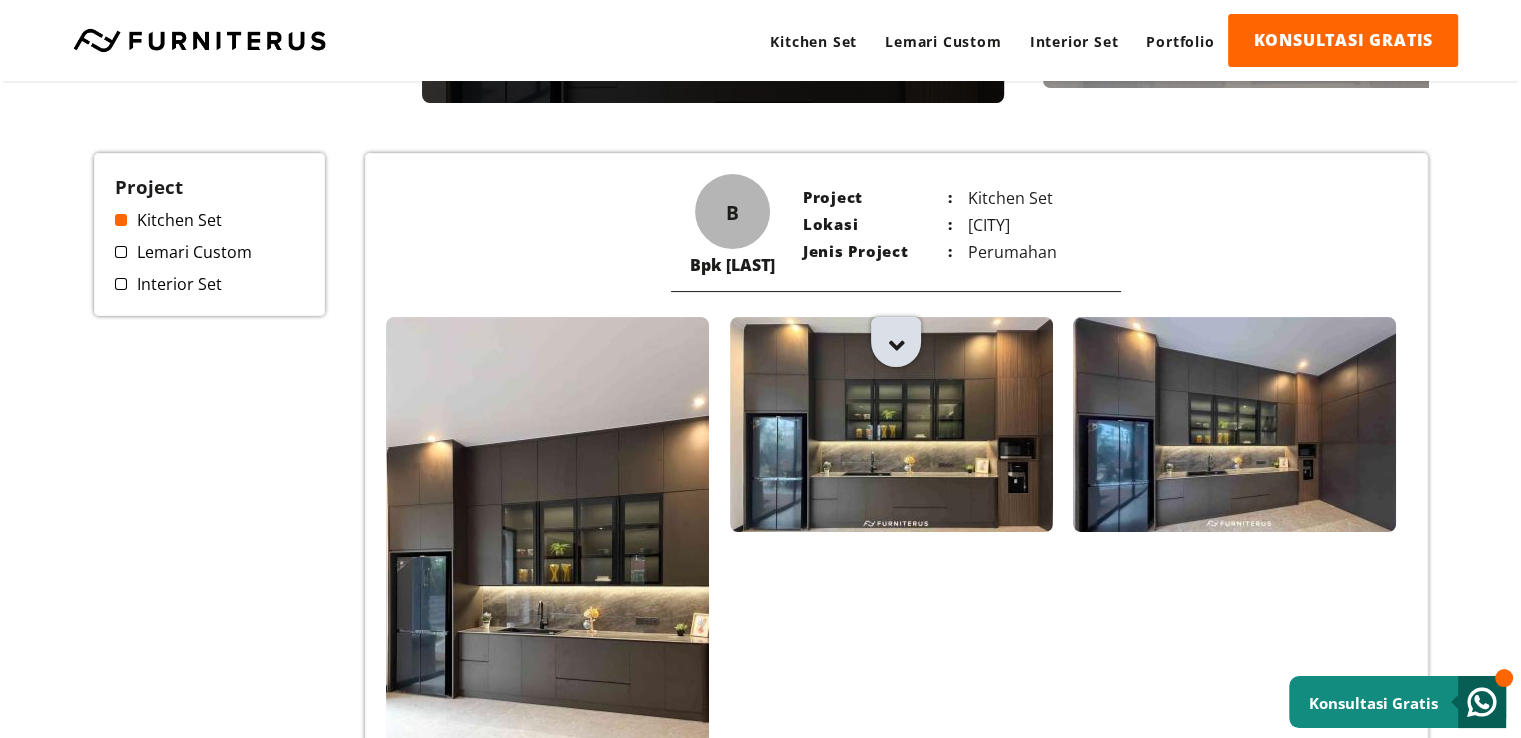 click at bounding box center [896, 343] 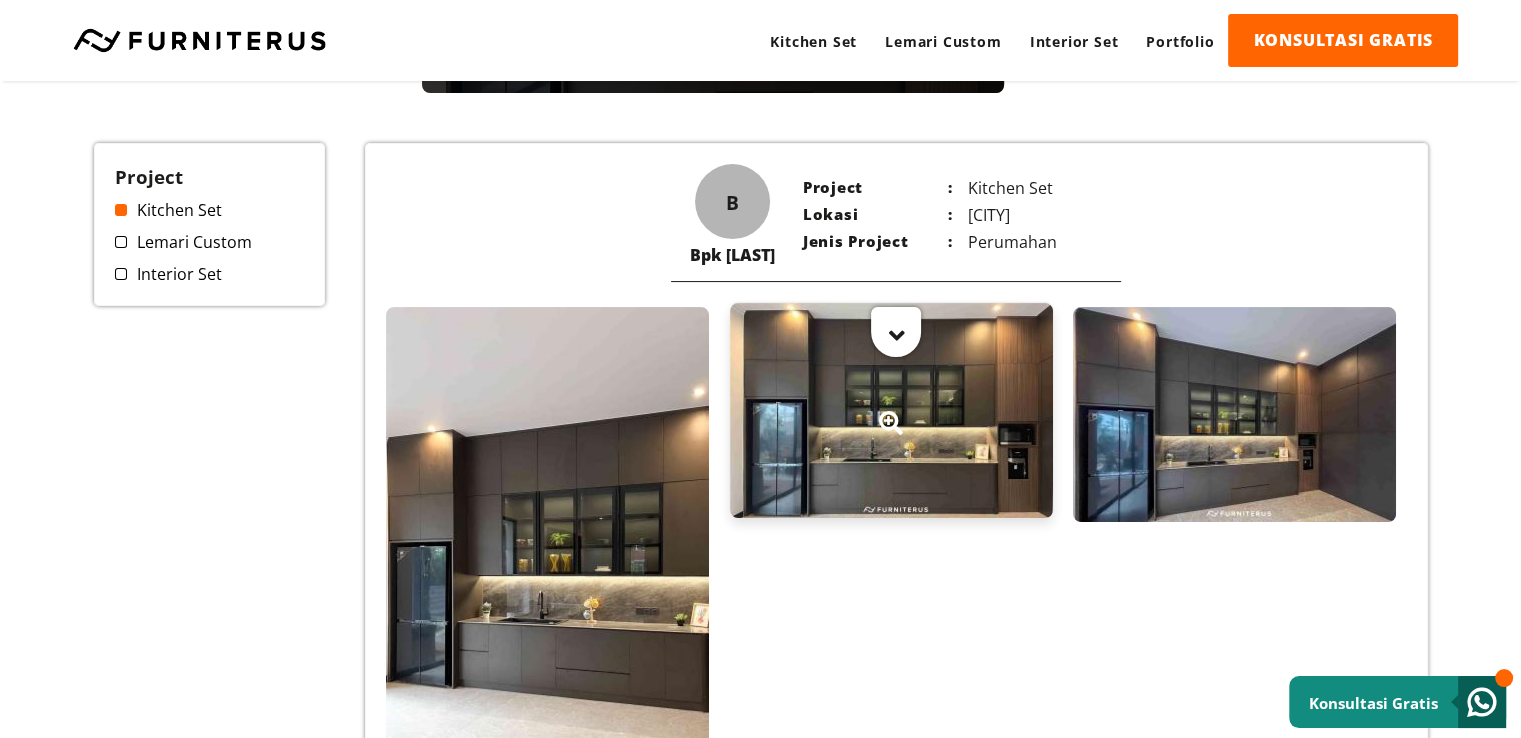 scroll, scrollTop: 300, scrollLeft: 0, axis: vertical 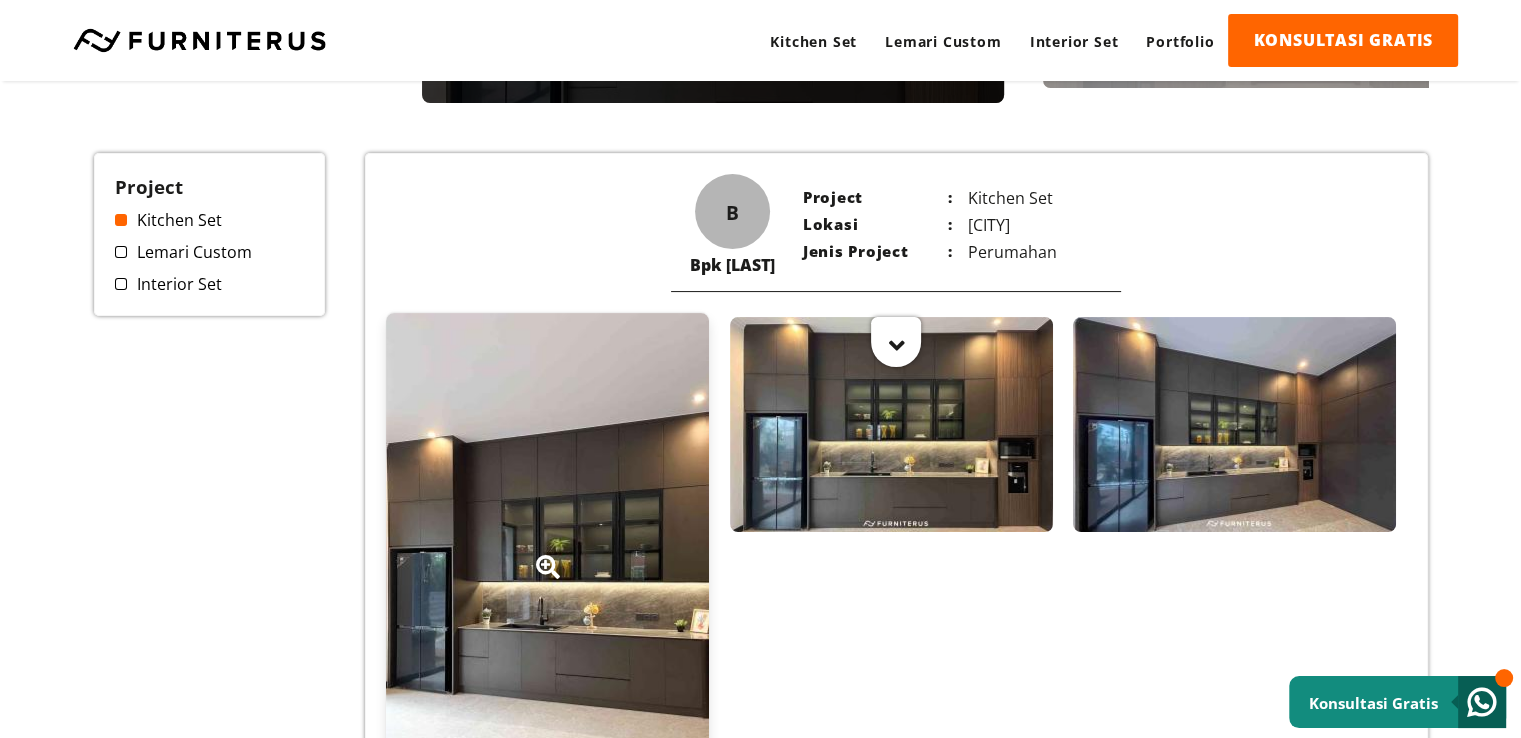 click at bounding box center [547, 555] 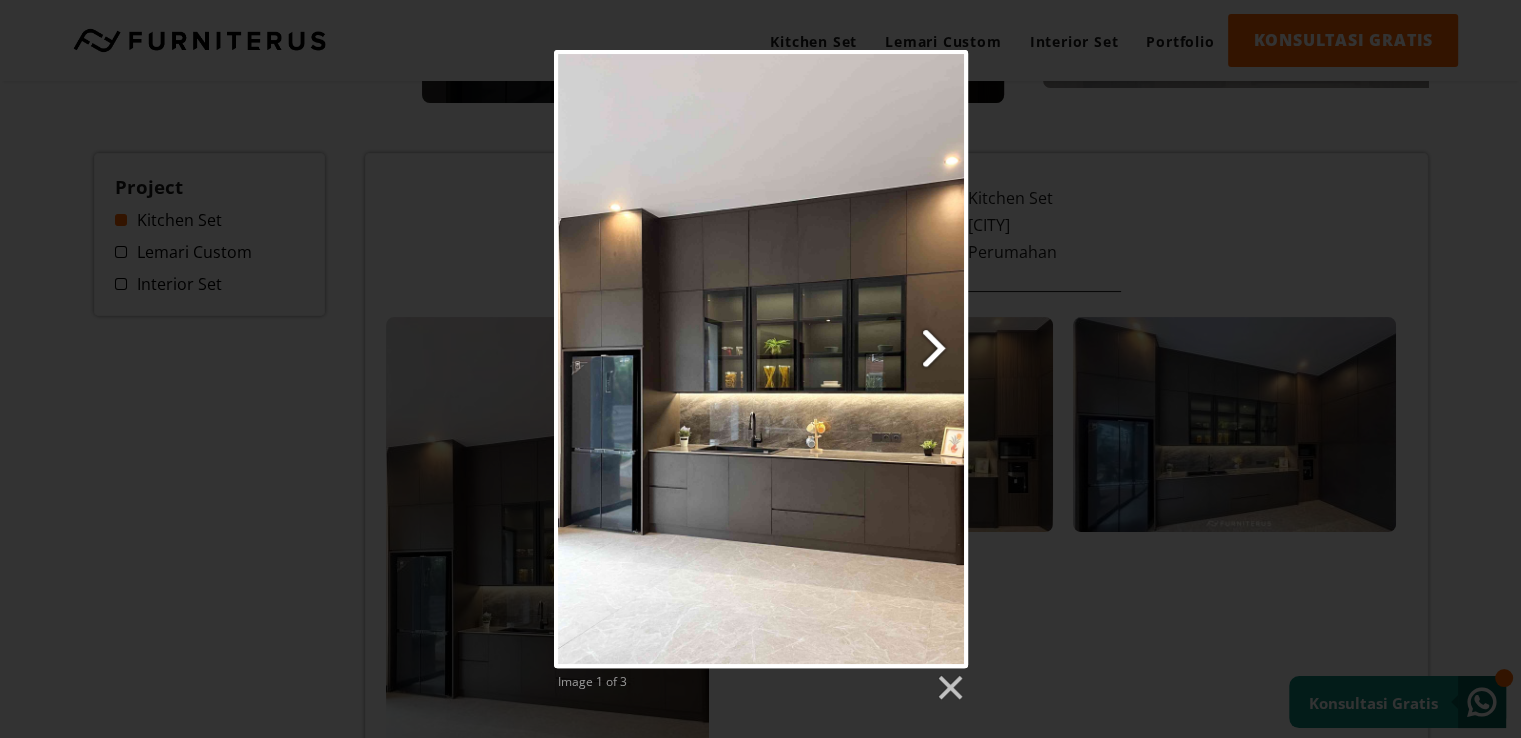 click at bounding box center (835, 359) 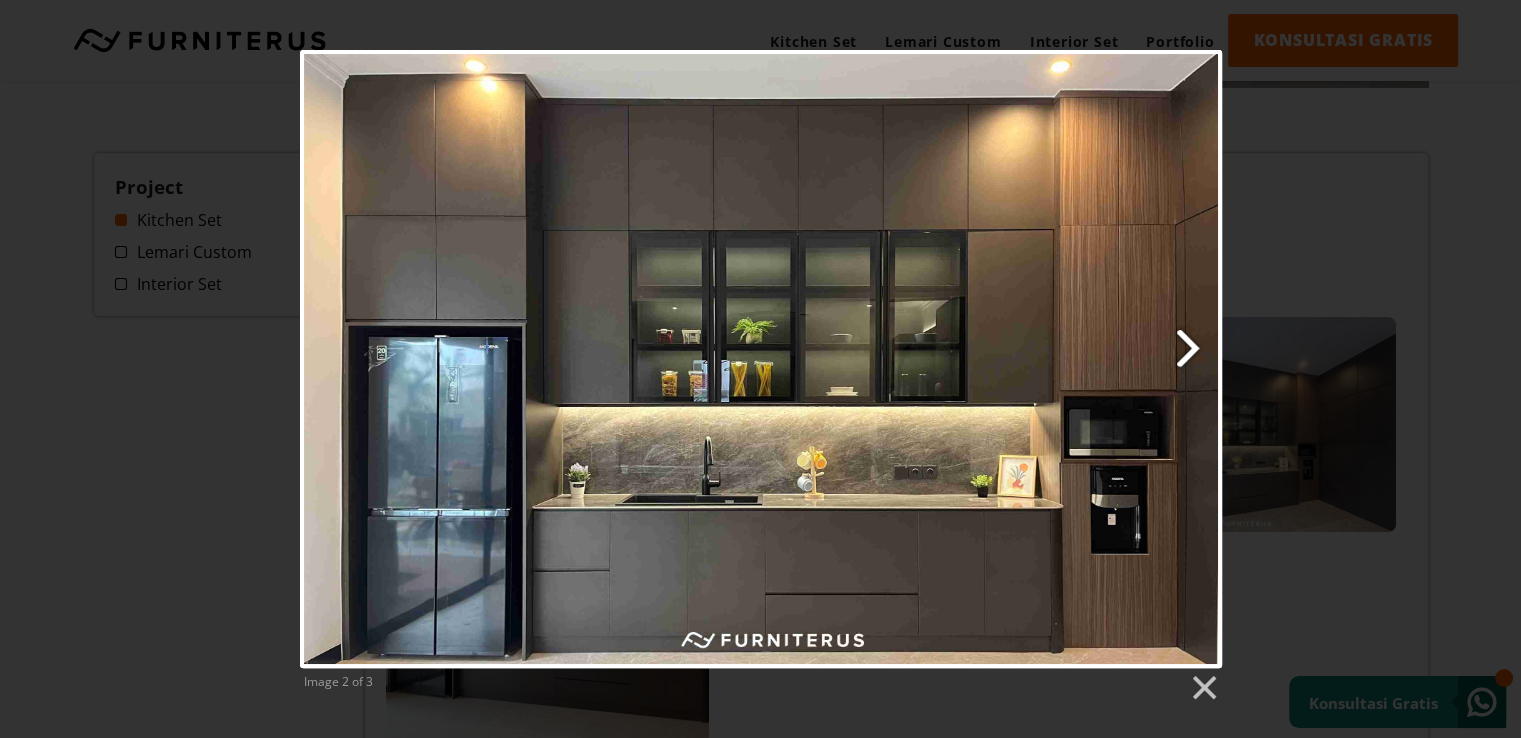 click at bounding box center [926, 359] 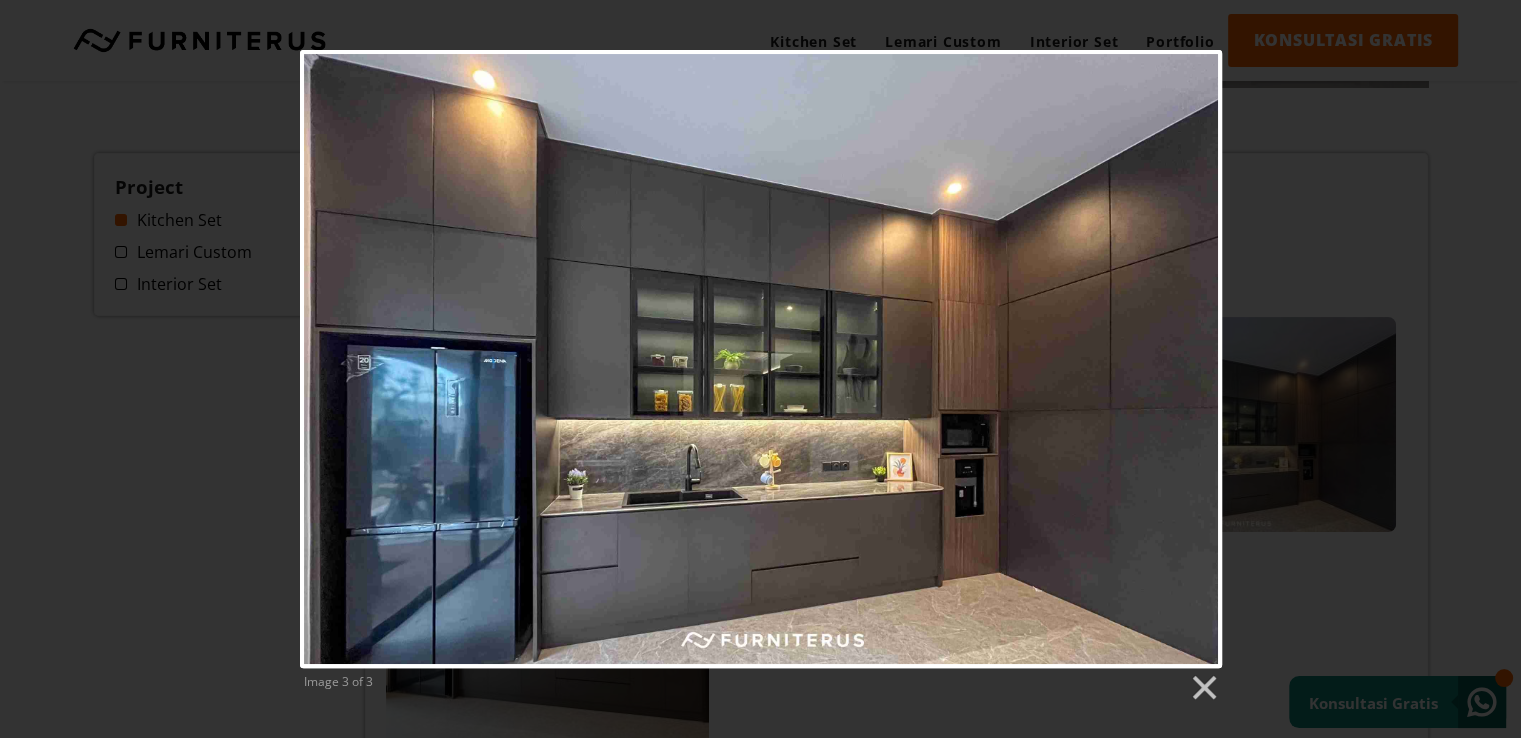 click on "Image 3 of 3" at bounding box center [760, 376] 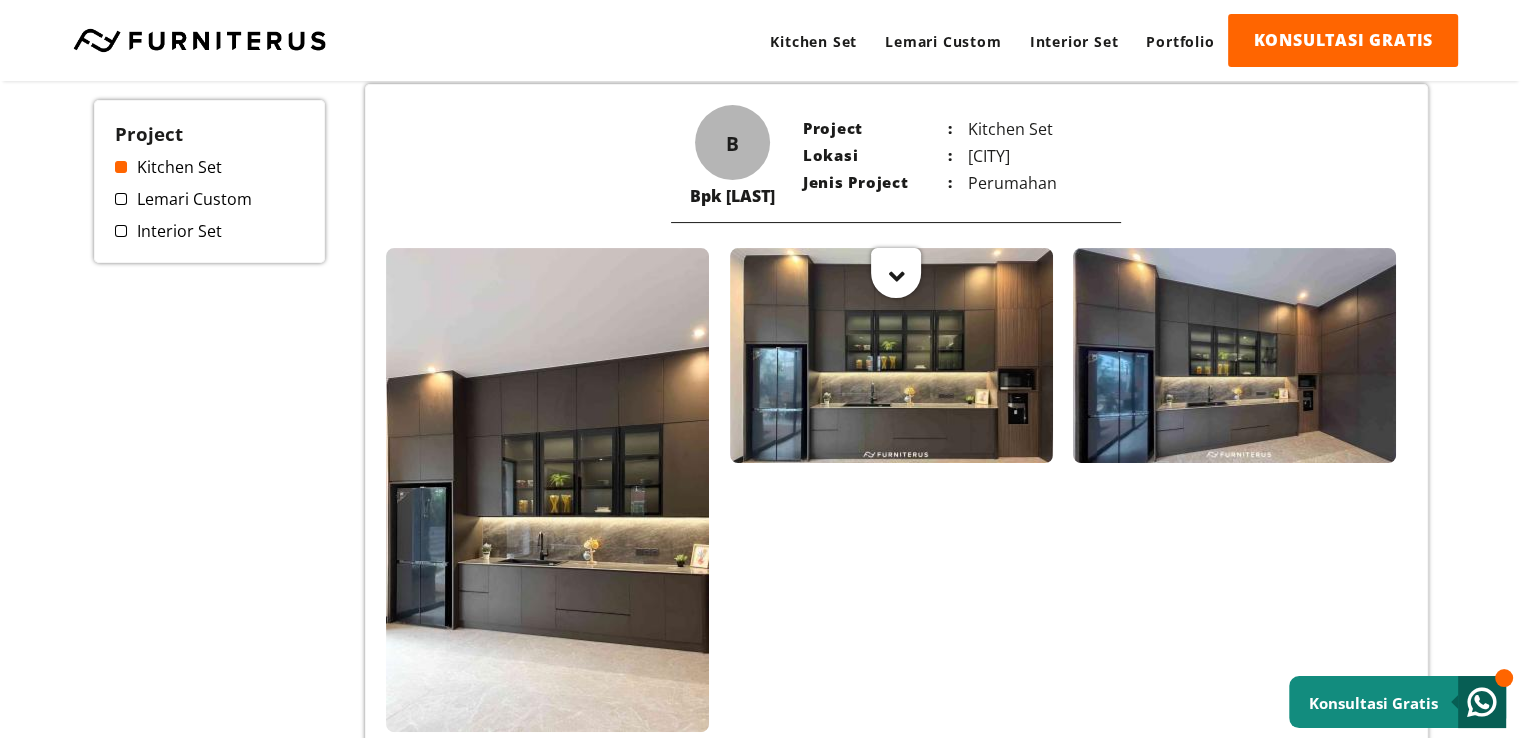 scroll, scrollTop: 400, scrollLeft: 0, axis: vertical 